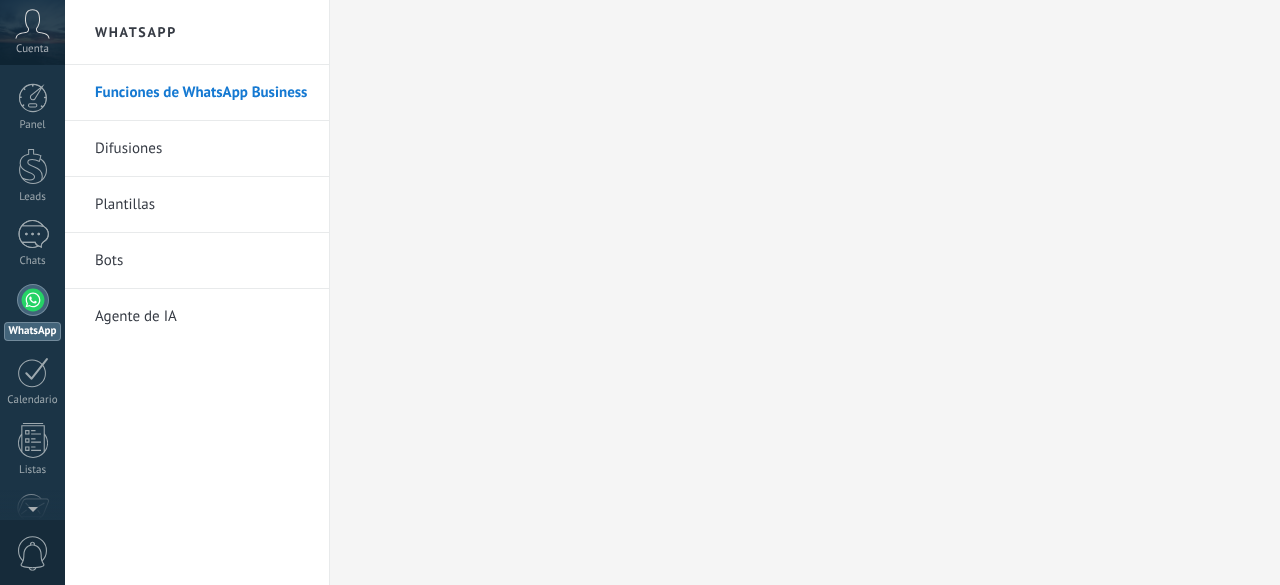 scroll, scrollTop: 0, scrollLeft: 0, axis: both 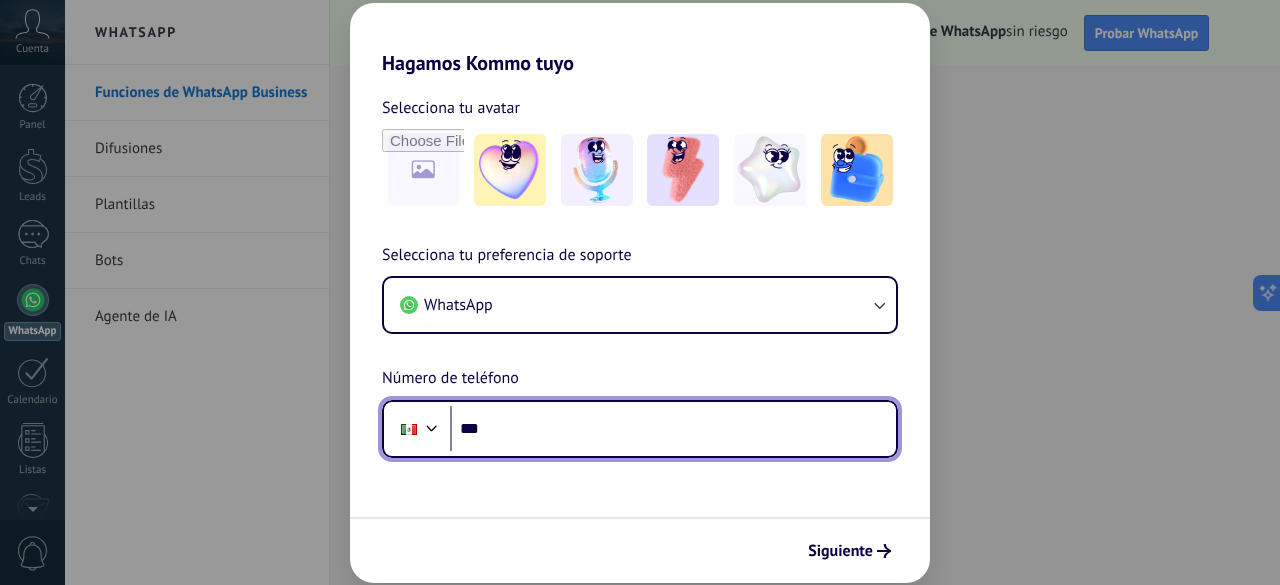 click on "***" at bounding box center [673, 429] 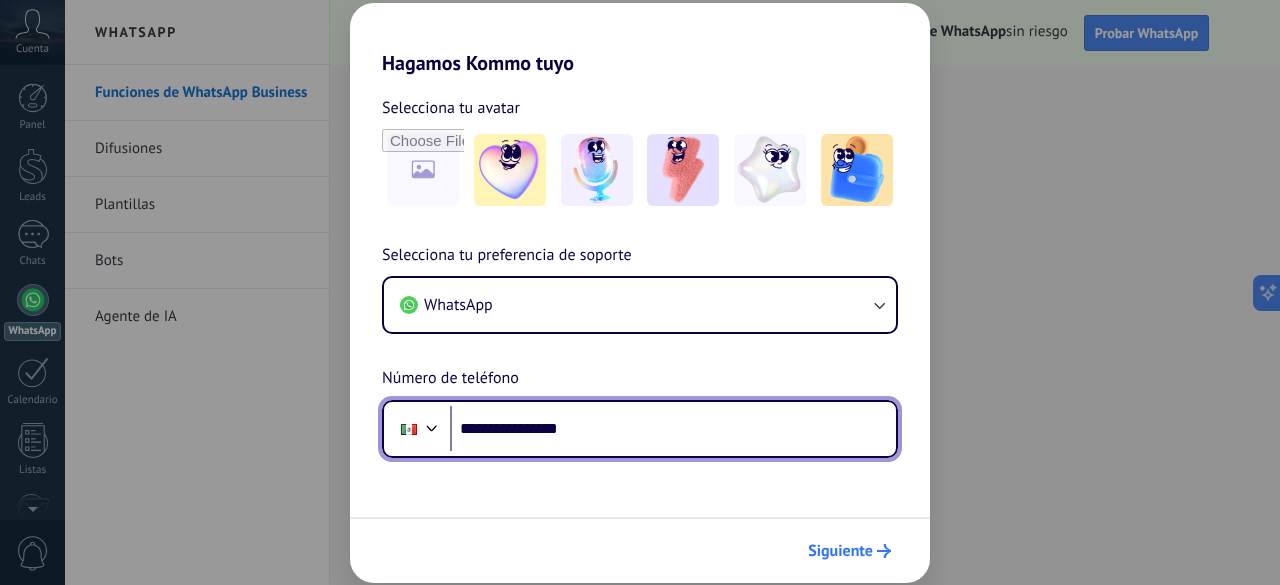type on "**********" 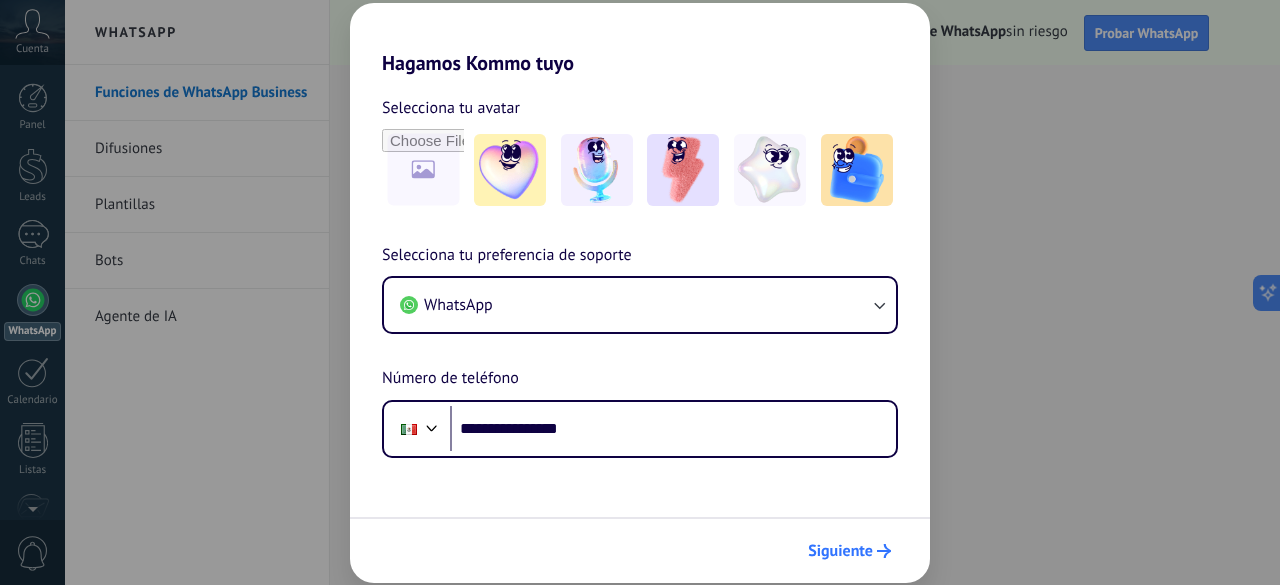 click on "Siguiente" at bounding box center (840, 551) 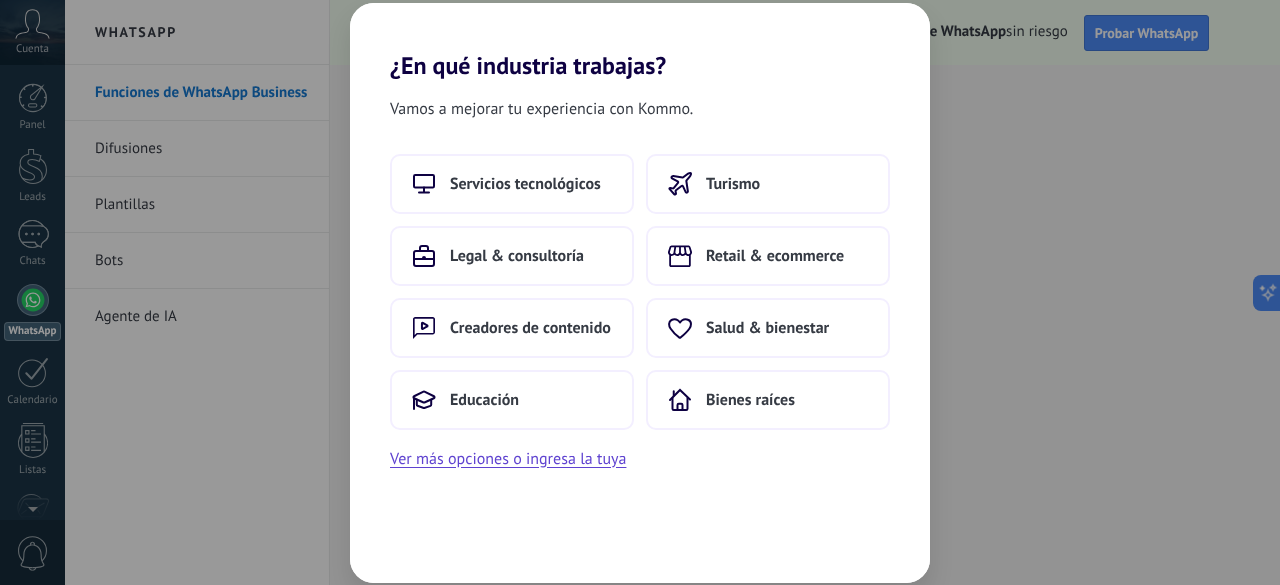 scroll, scrollTop: 0, scrollLeft: 0, axis: both 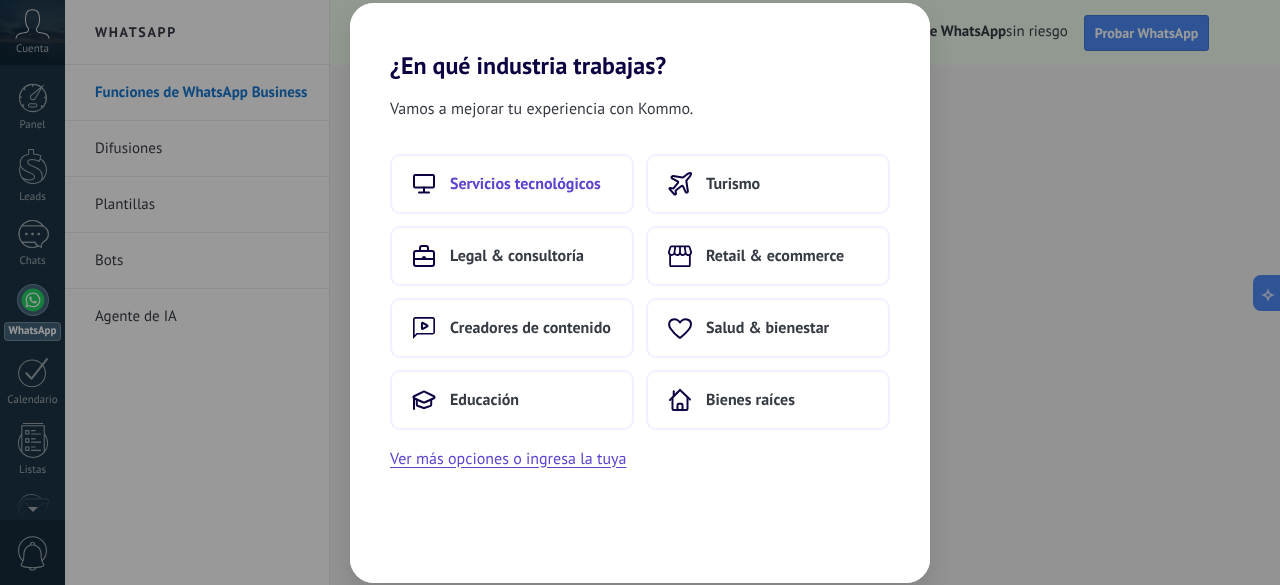 click on "Servicios tecnológicos" at bounding box center (525, 184) 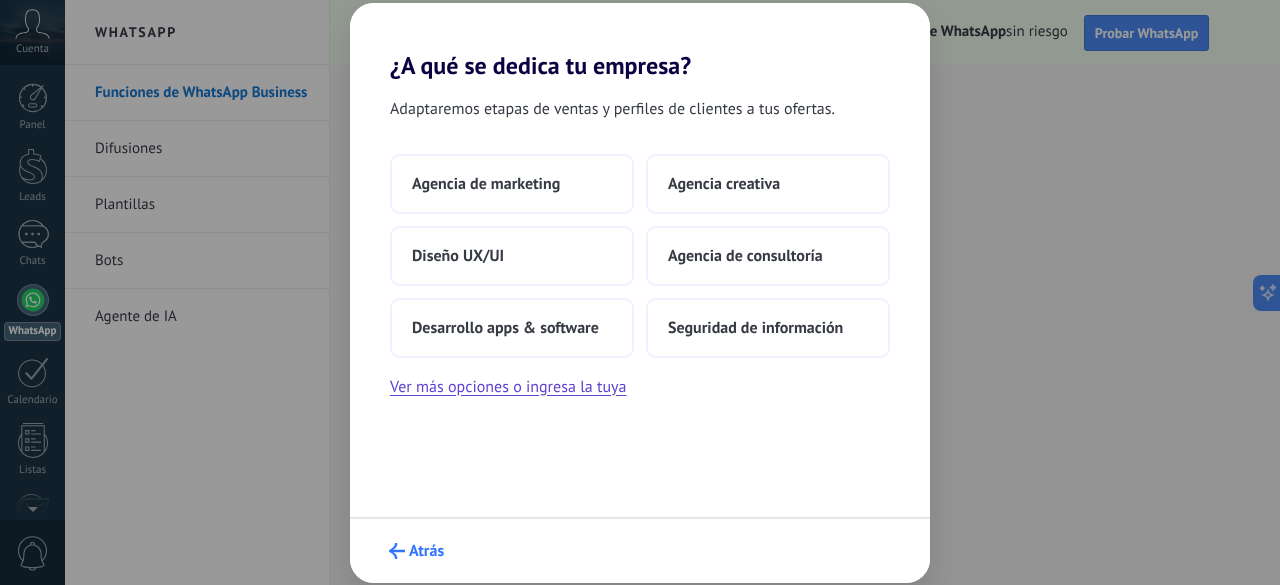 click on "Atrás" at bounding box center [426, 551] 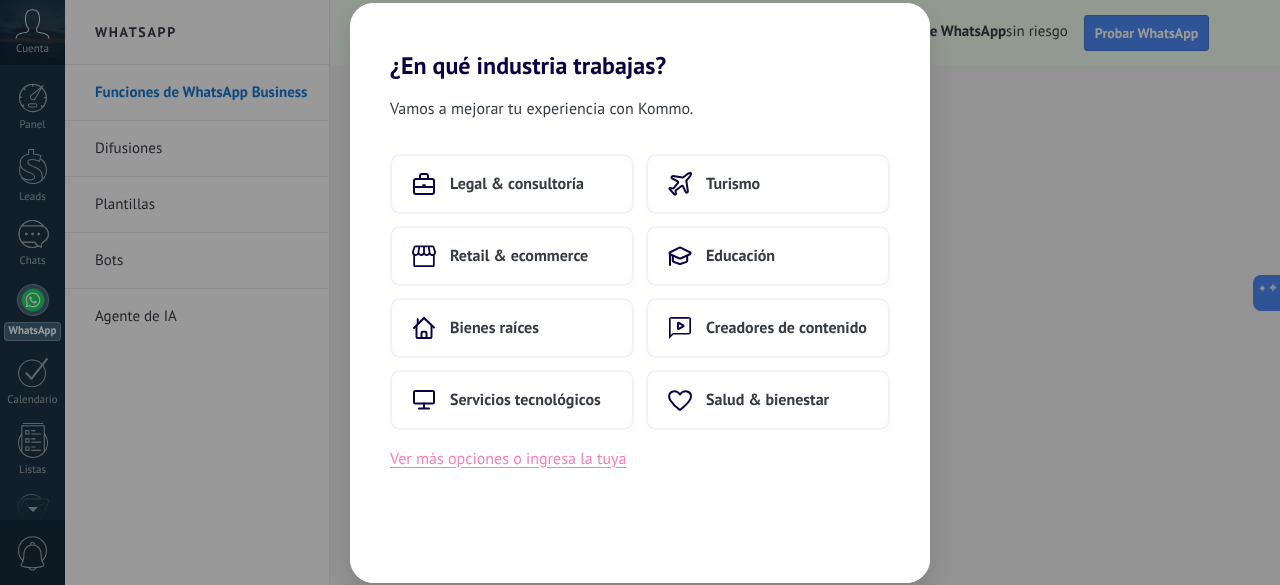 click on "Ver más opciones o ingresa la tuya" at bounding box center (508, 459) 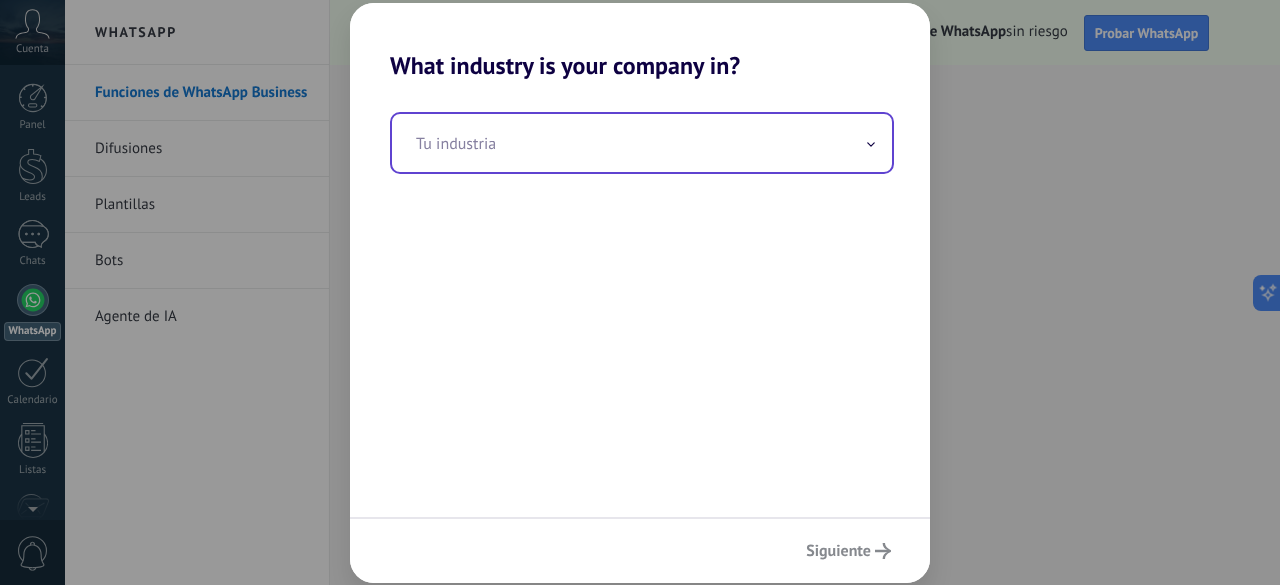 click at bounding box center (642, 143) 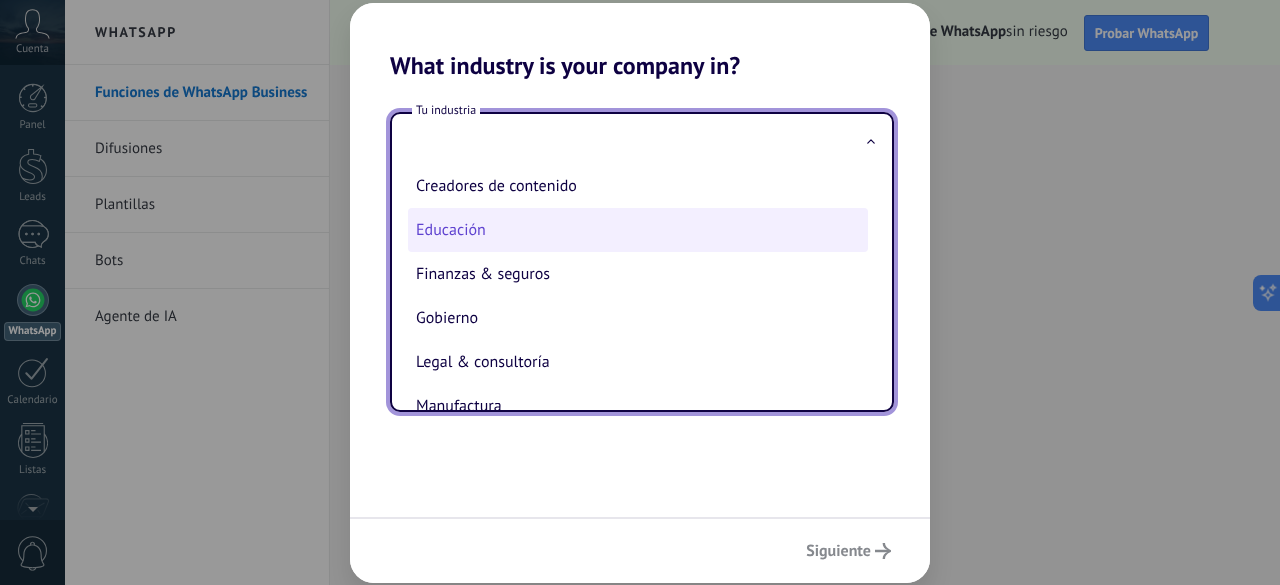 scroll, scrollTop: 200, scrollLeft: 0, axis: vertical 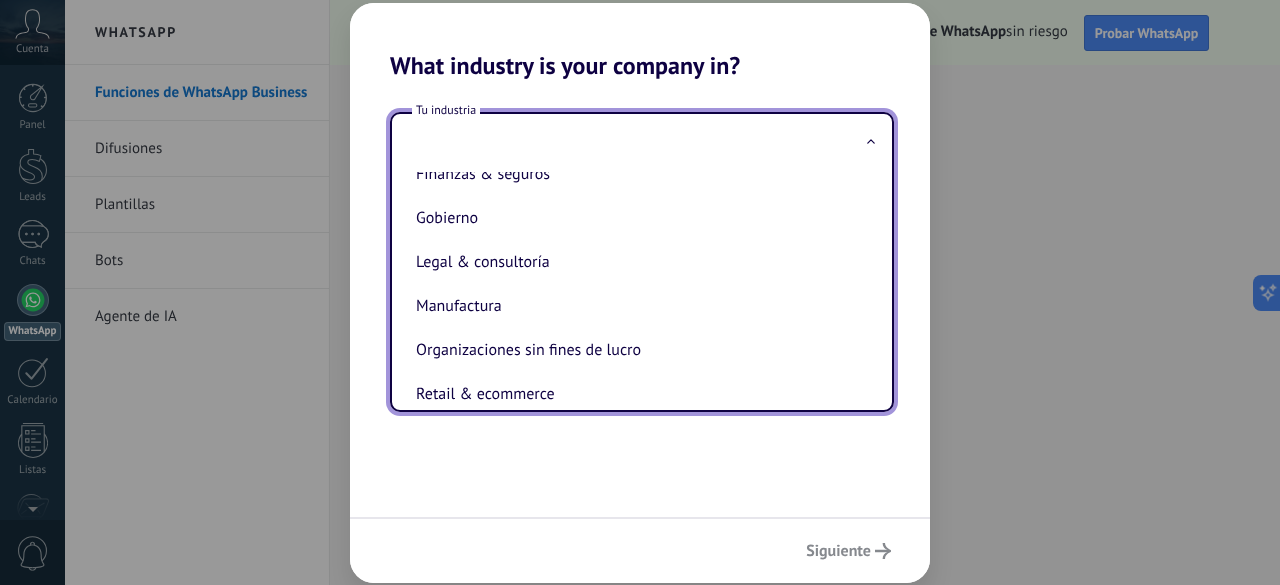 click on "What industry is your company in?" at bounding box center (640, 41) 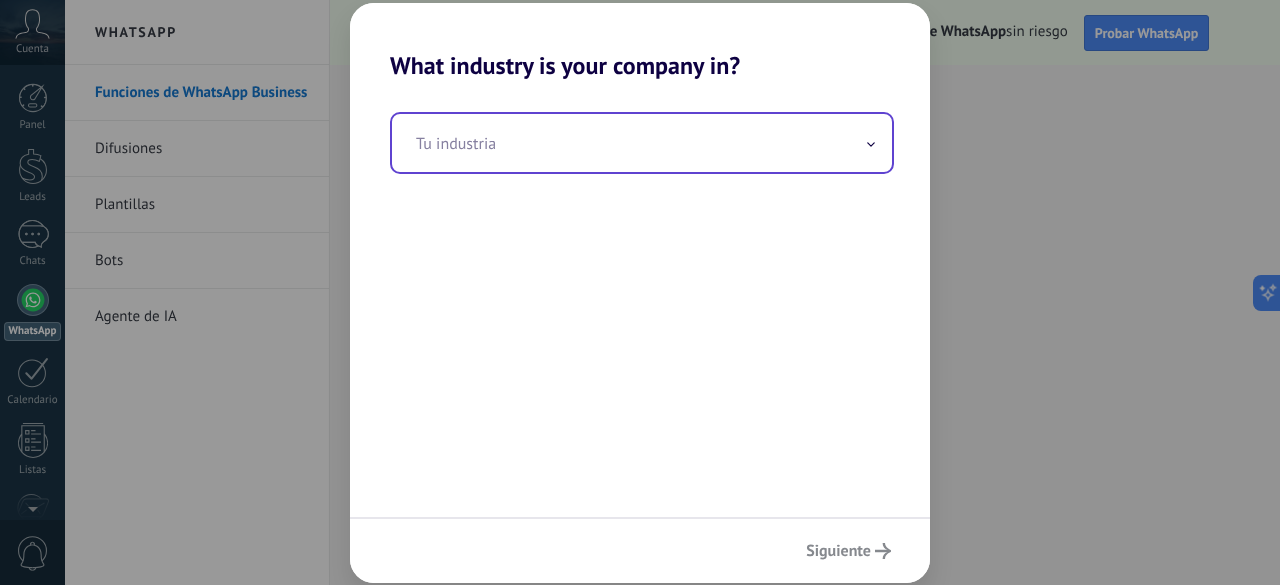 click at bounding box center [642, 143] 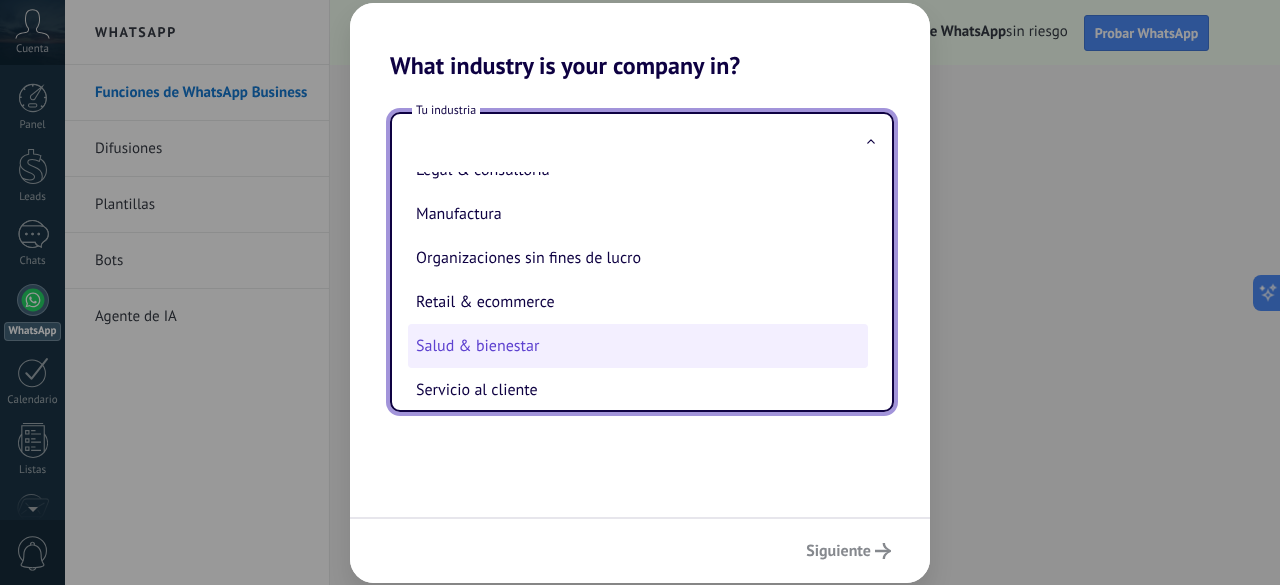 scroll, scrollTop: 300, scrollLeft: 0, axis: vertical 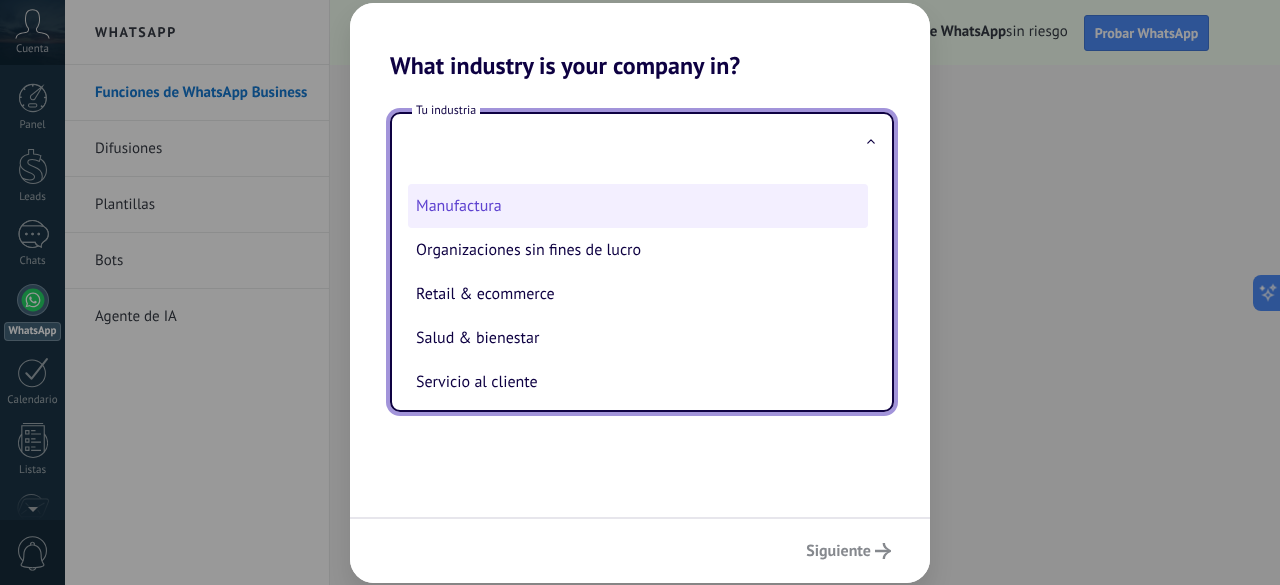 click on "Manufactura" at bounding box center (638, 206) 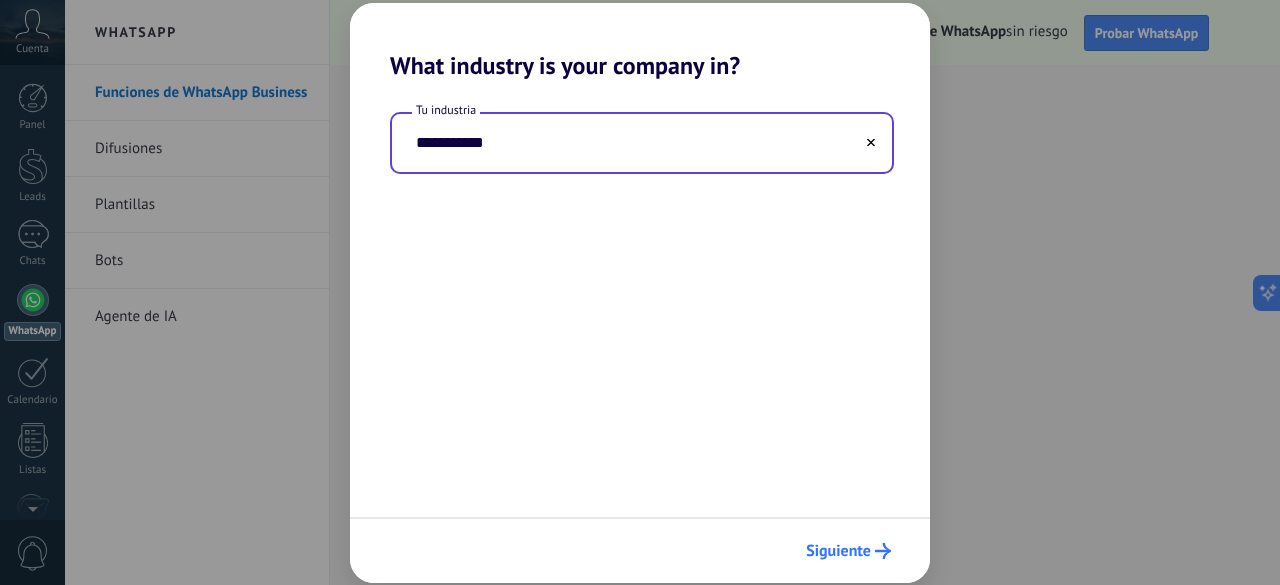 click 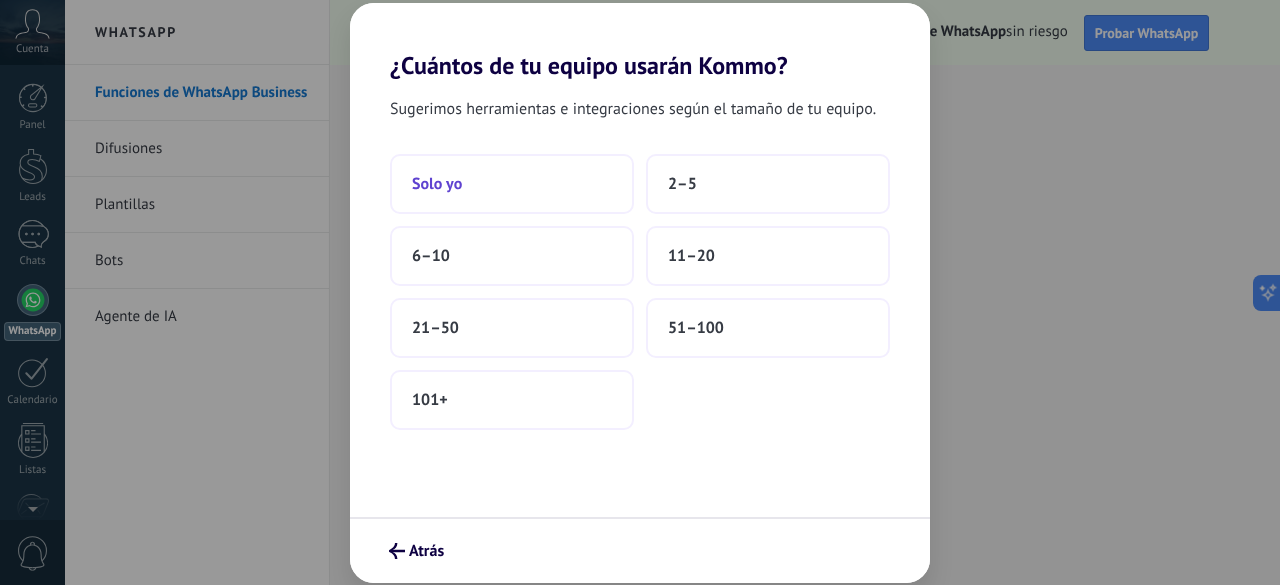 click on "Solo yo" at bounding box center (512, 184) 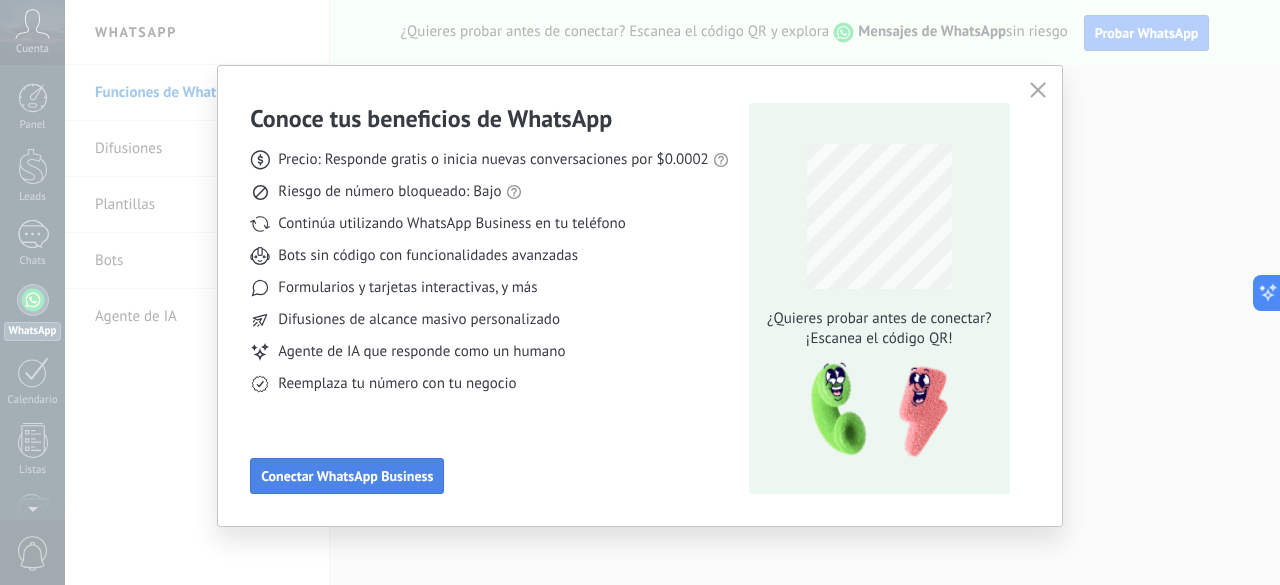 click on "Conectar WhatsApp Business" at bounding box center [347, 476] 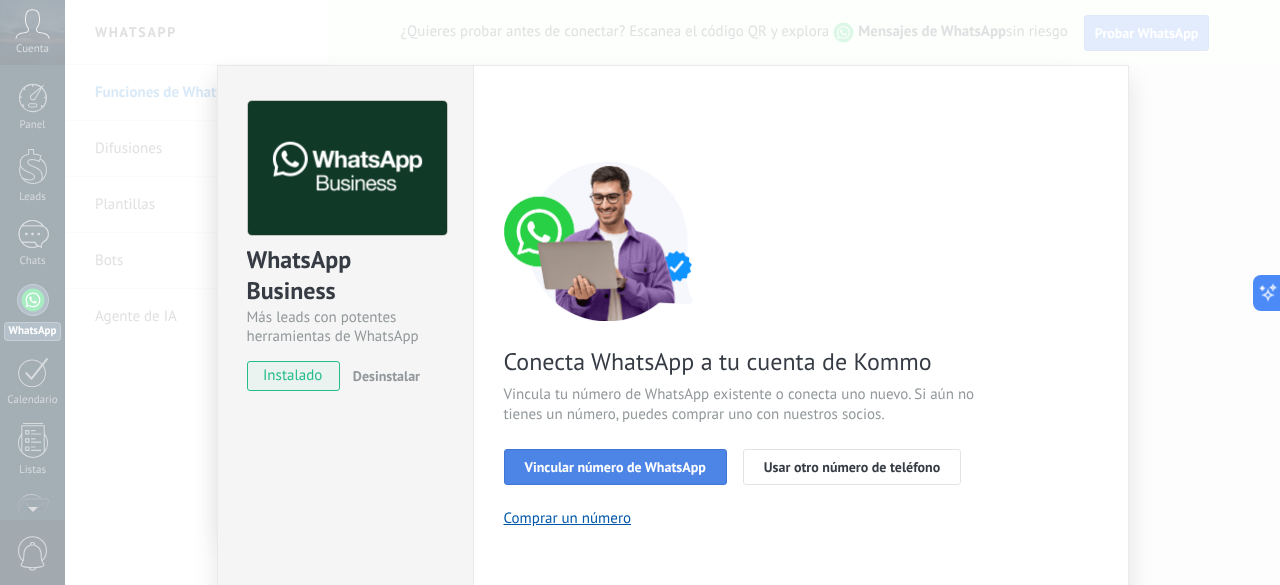 click on "Vincular número de WhatsApp" at bounding box center (615, 467) 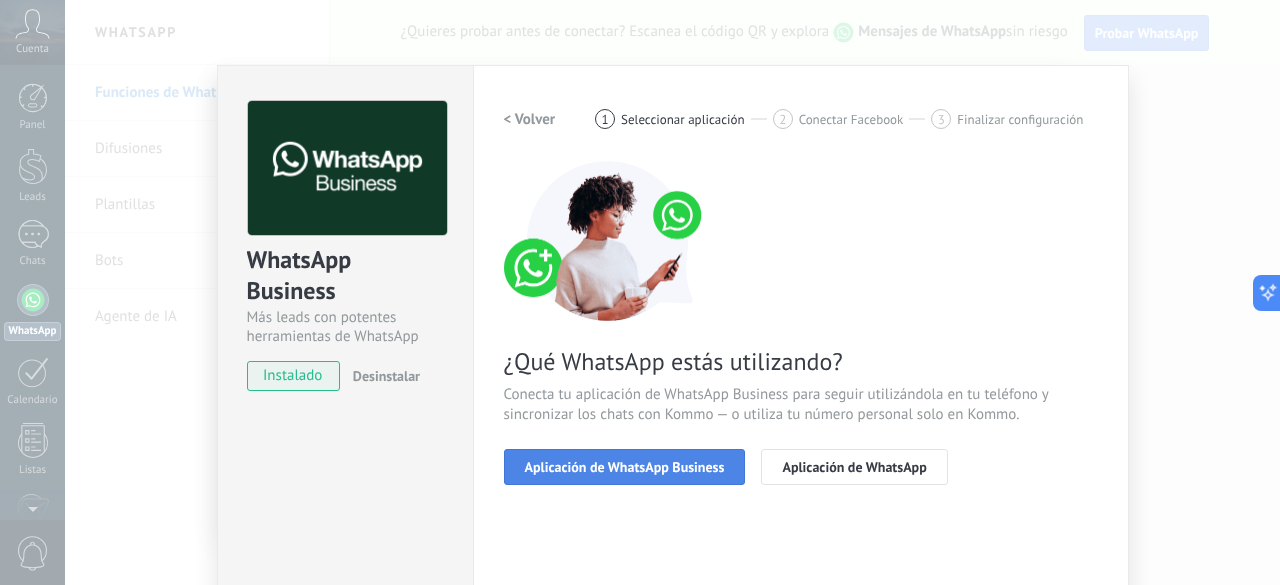 click on "Aplicación de WhatsApp Business" at bounding box center (625, 467) 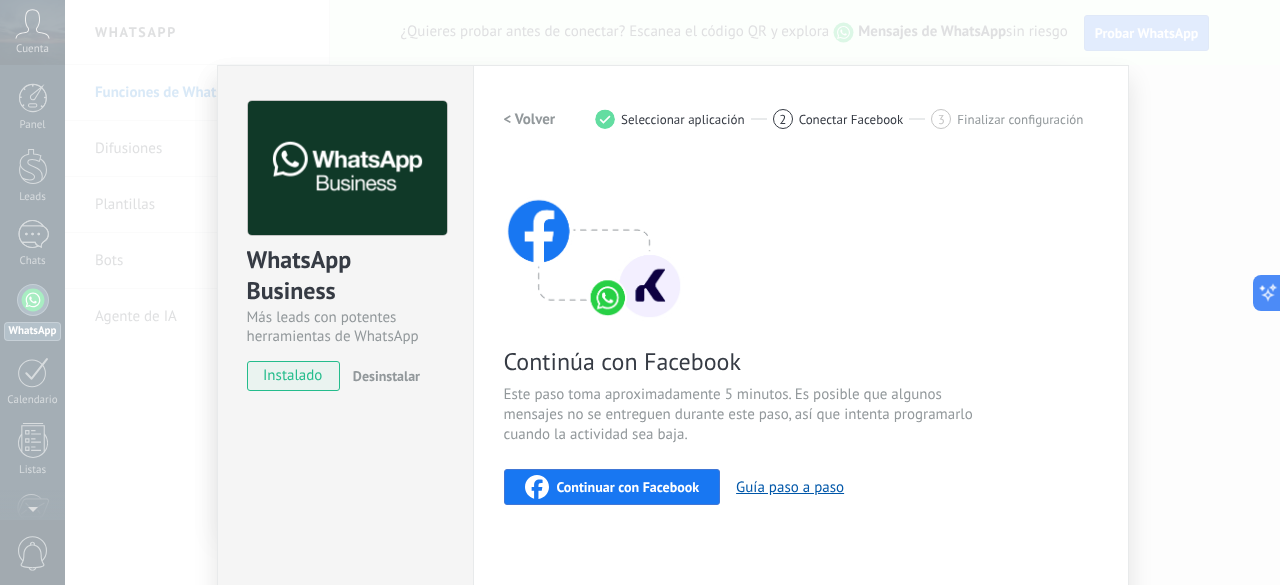 click on "Continuar con Facebook" at bounding box center [628, 487] 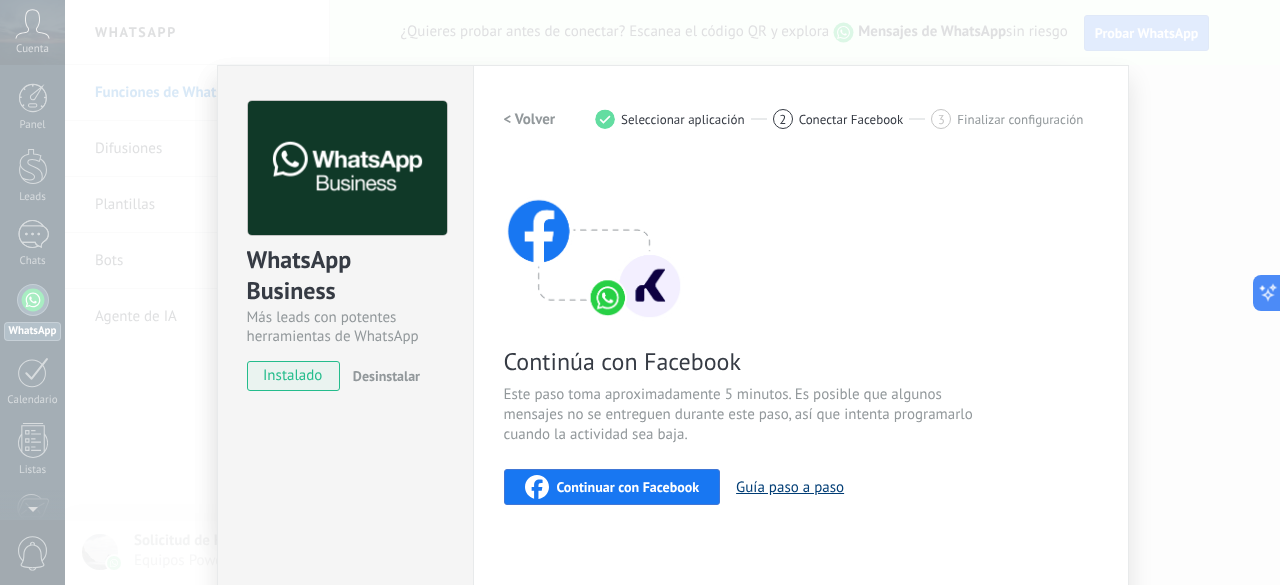 click on "Guía paso a paso" at bounding box center (790, 487) 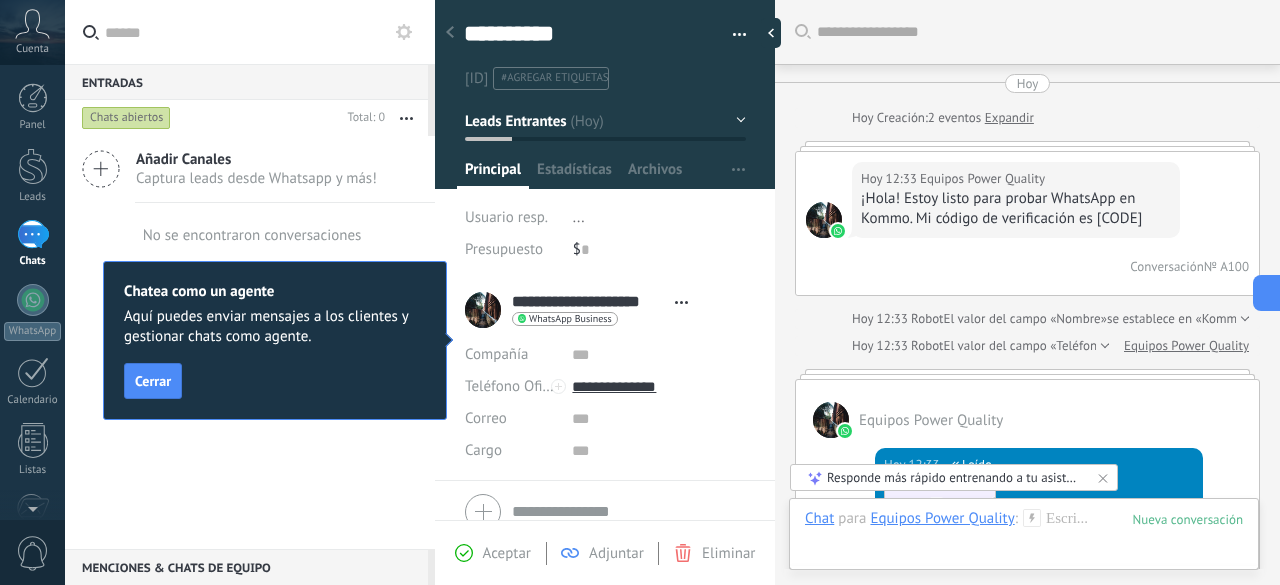 scroll, scrollTop: 2020, scrollLeft: 0, axis: vertical 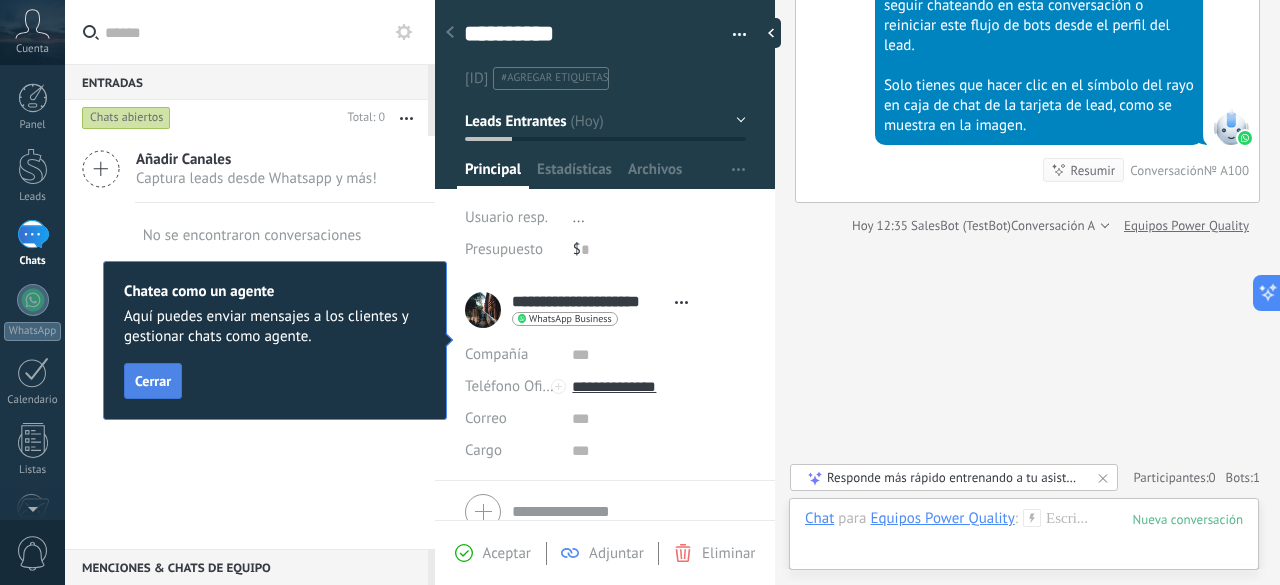 click on "Cerrar" at bounding box center [153, 381] 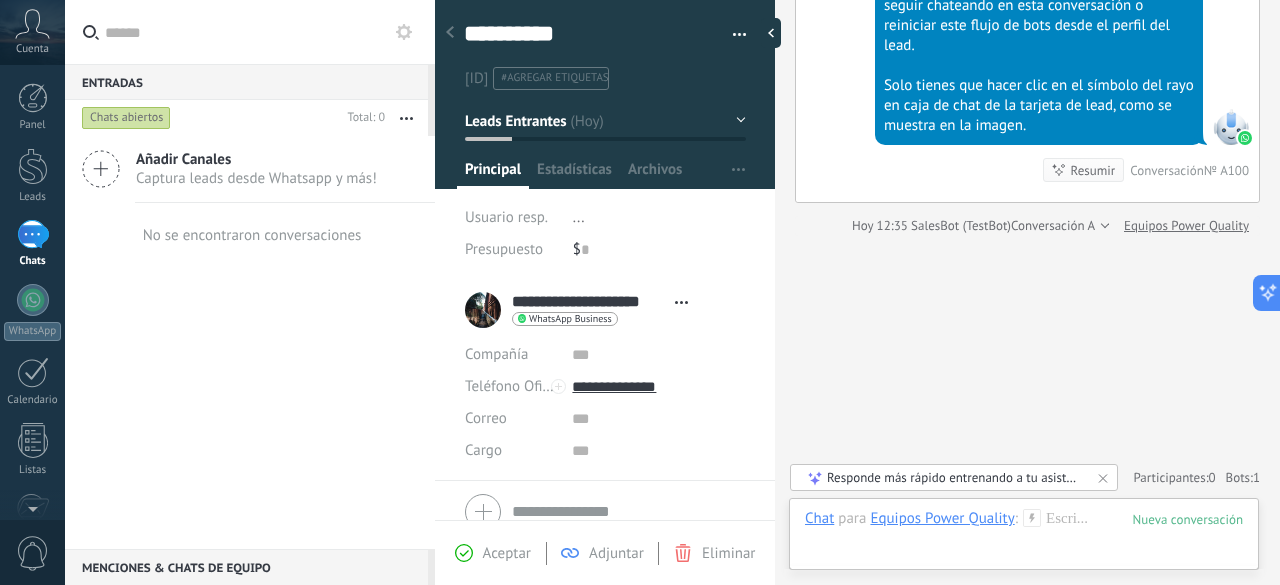 click on "Compañía" at bounding box center [511, 355] 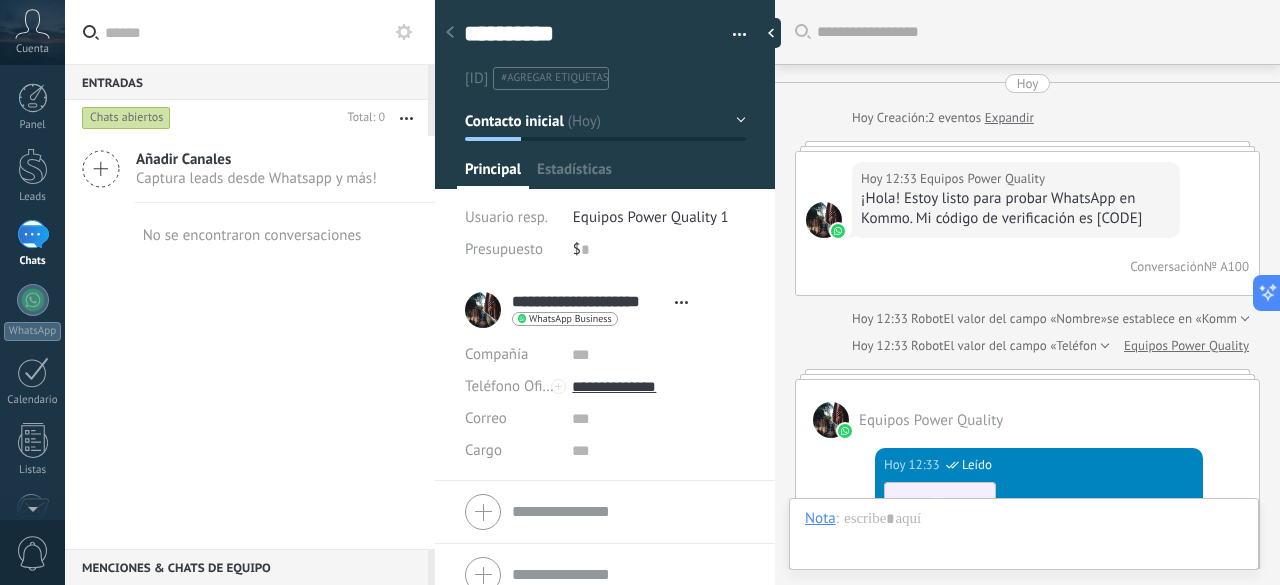 scroll, scrollTop: 30, scrollLeft: 0, axis: vertical 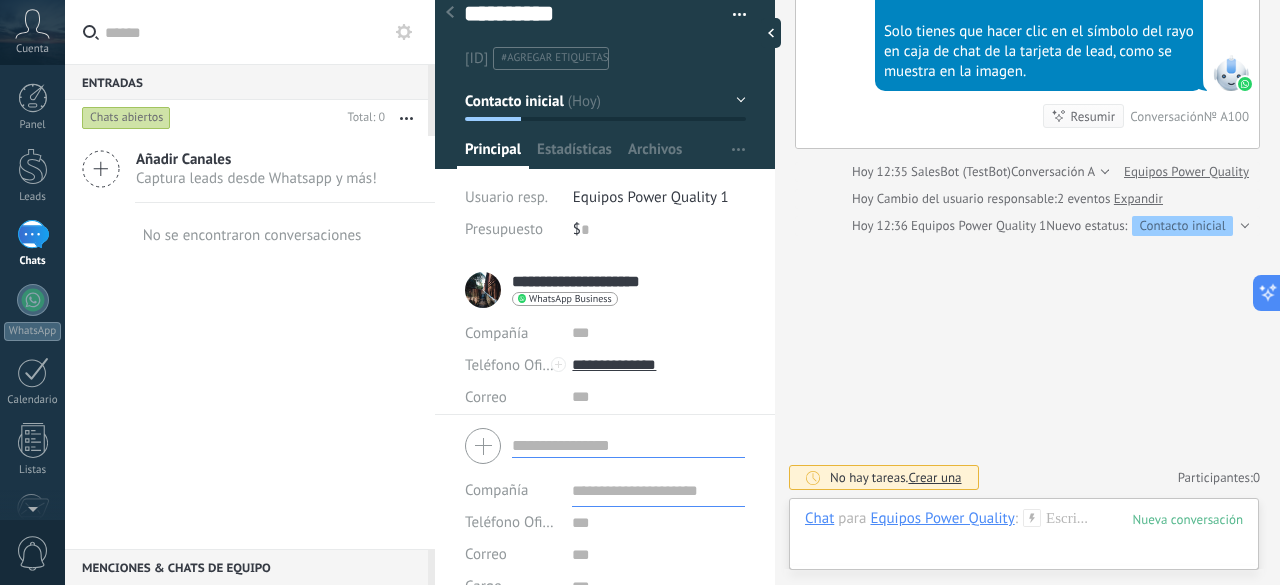 click on "Compañía
Teléfono Oficina
Ofic. directo
Celular
Fax
Casa
Otro
Teléfono Oficina
Llamar
Copiar
Editar
Correo
E-mail priv.
Otro e-mail
Correo
Cargo" at bounding box center (605, 522) 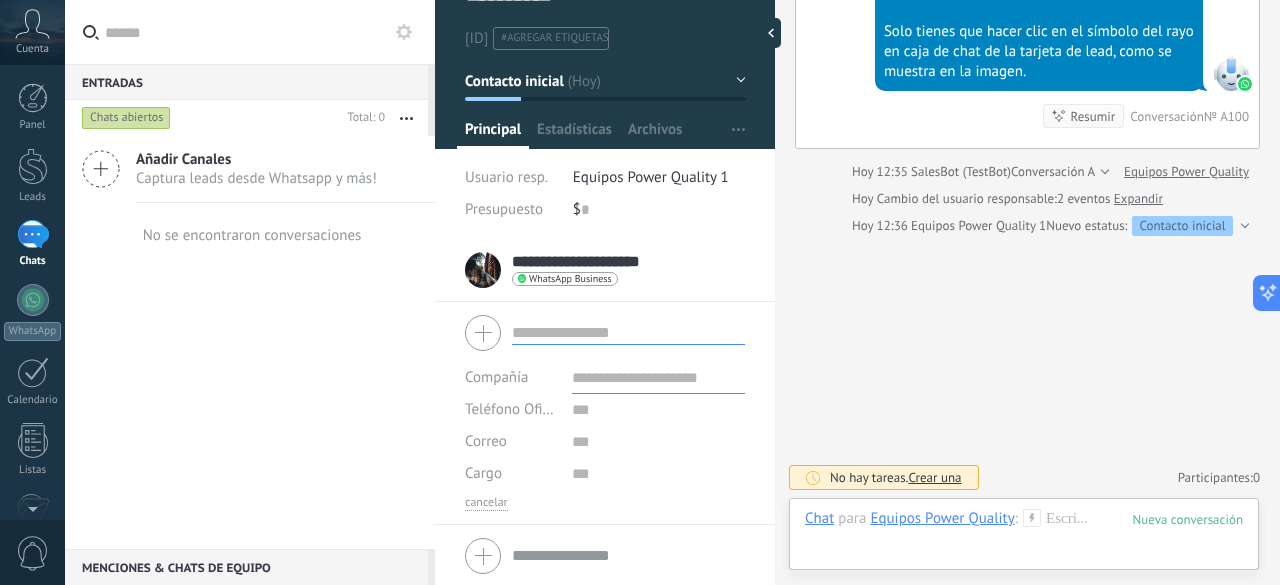 scroll, scrollTop: 0, scrollLeft: 0, axis: both 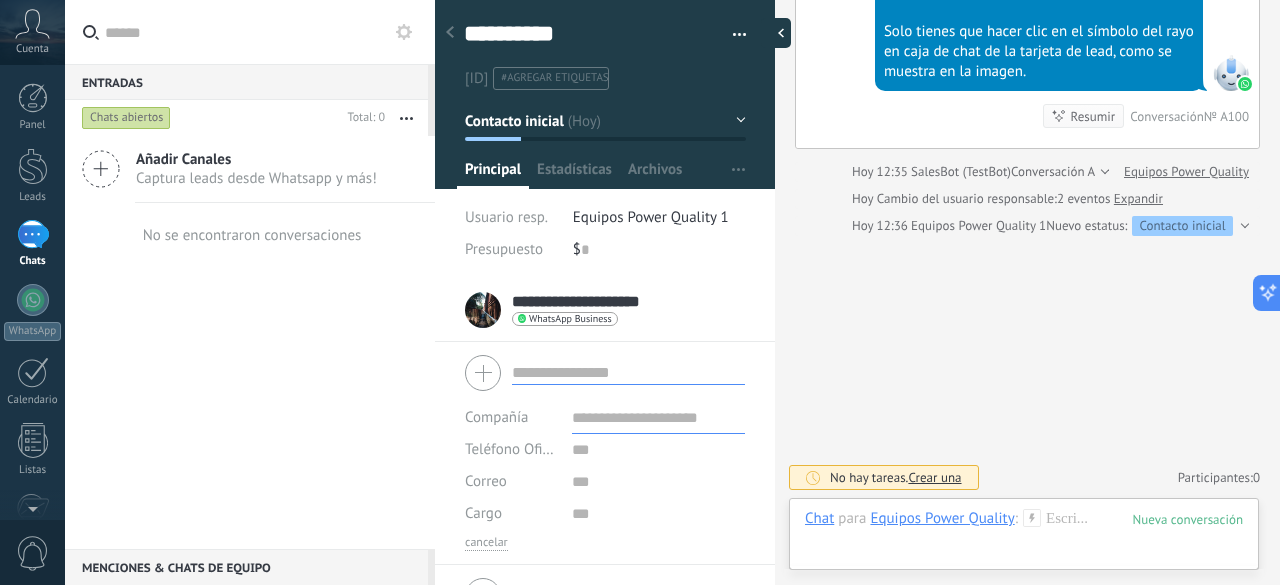 click at bounding box center [776, 33] 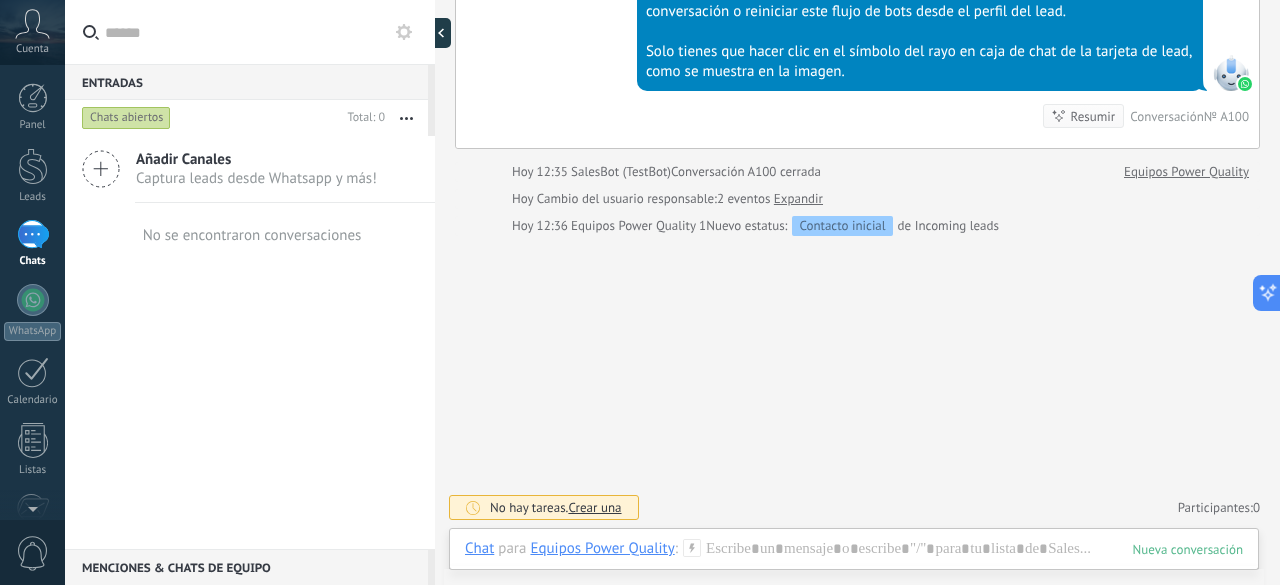 scroll, scrollTop: 19, scrollLeft: 0, axis: vertical 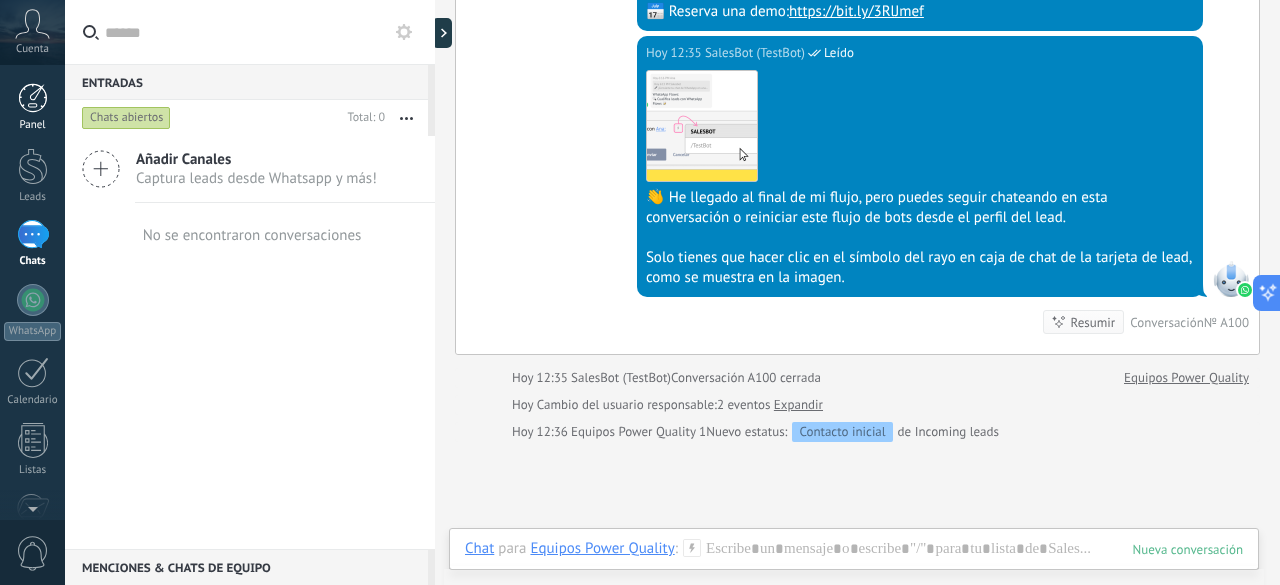click at bounding box center (33, 98) 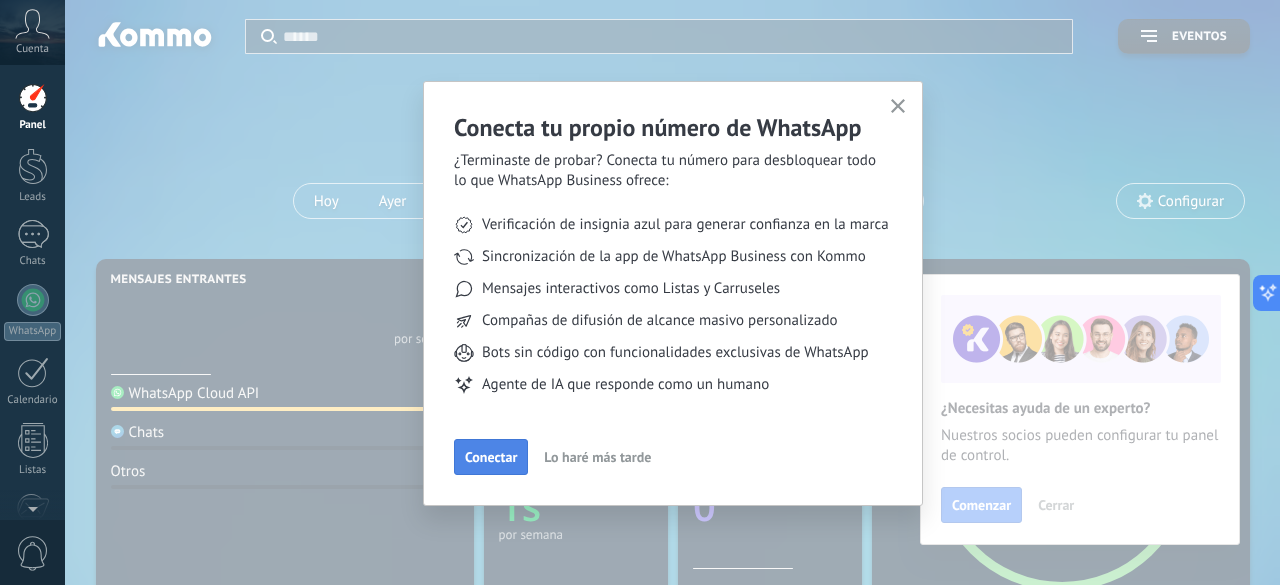 click on "Conectar" at bounding box center (491, 457) 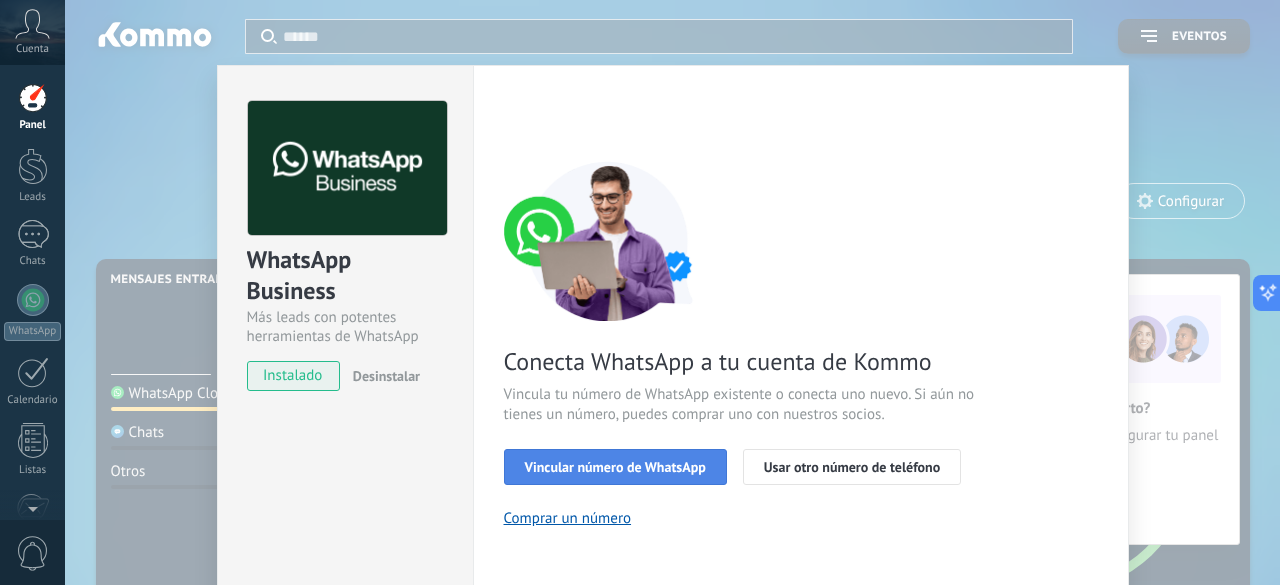 click on "Vincular número de WhatsApp" at bounding box center (615, 467) 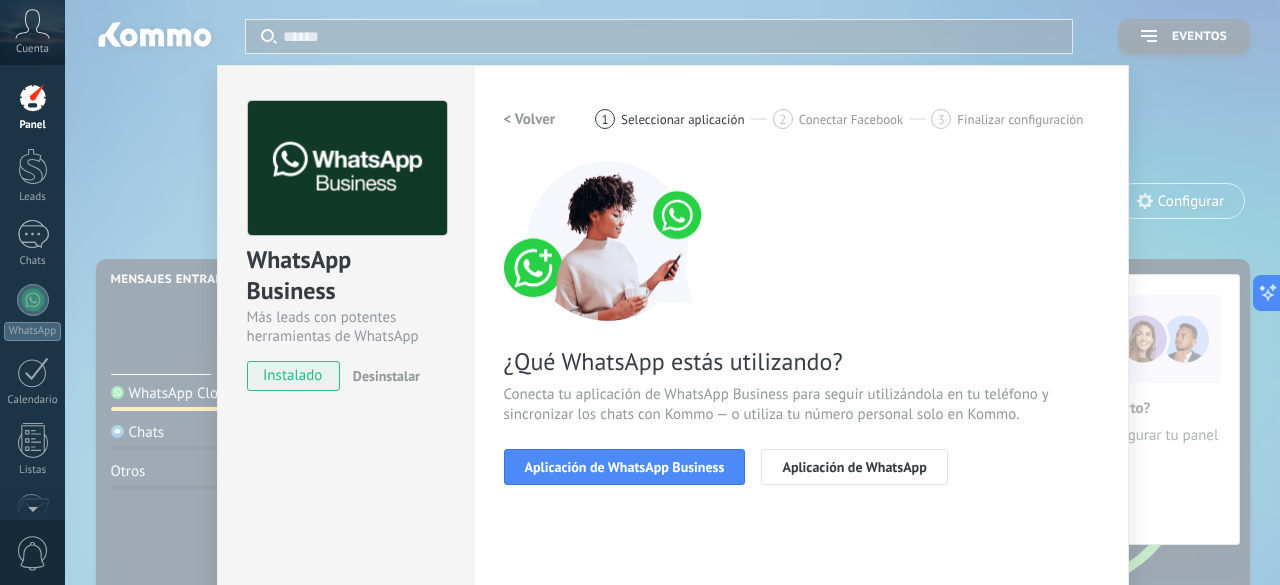 click on "Aplicación de WhatsApp Business" at bounding box center (625, 467) 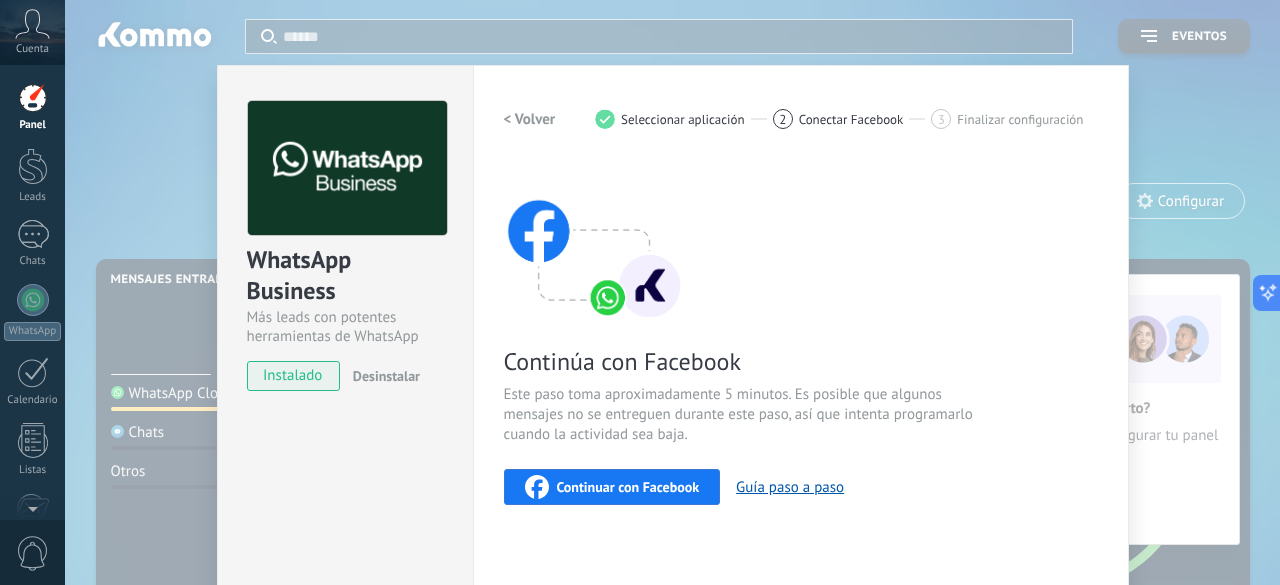 click on "Continuar con Facebook" at bounding box center [628, 487] 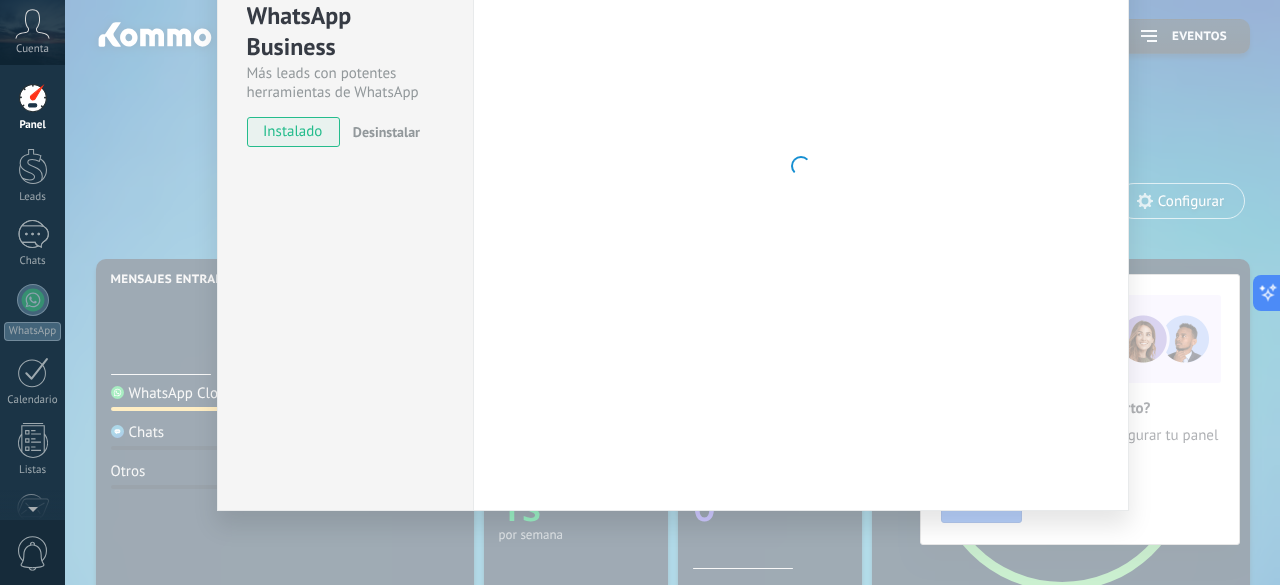 scroll, scrollTop: 0, scrollLeft: 0, axis: both 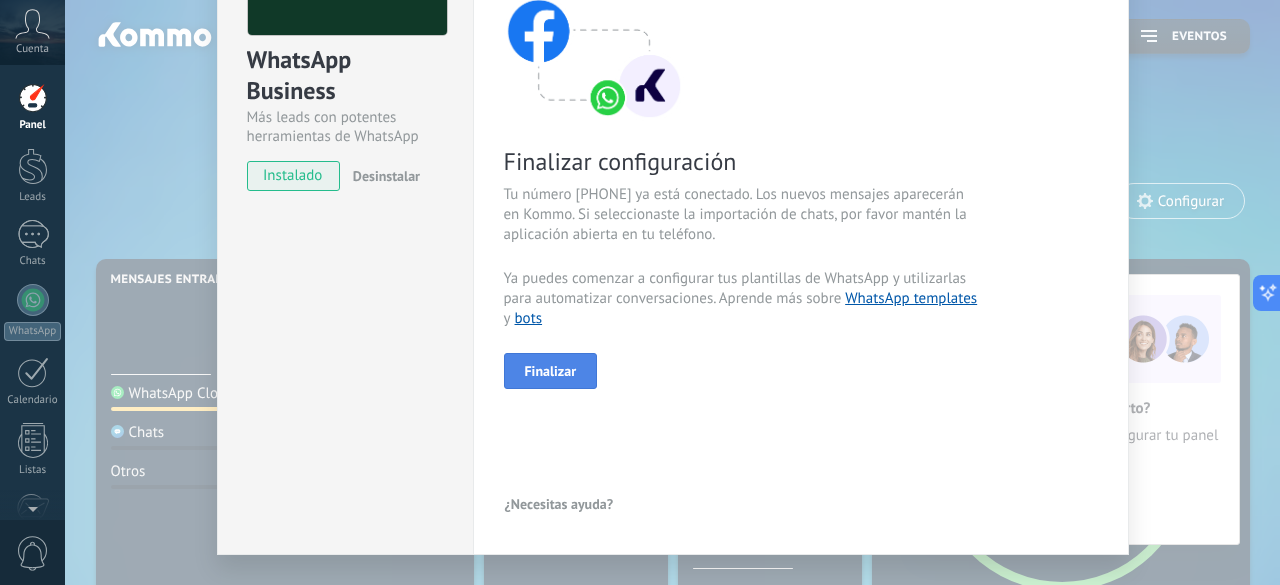 click on "Finalizar" at bounding box center [551, 371] 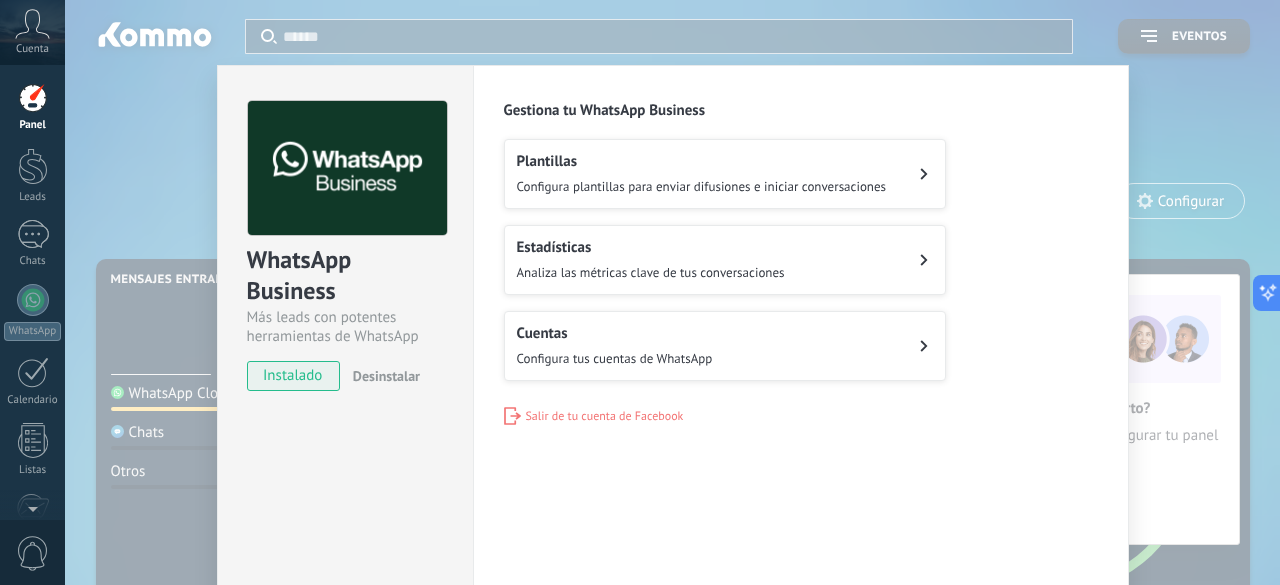 scroll, scrollTop: 0, scrollLeft: 0, axis: both 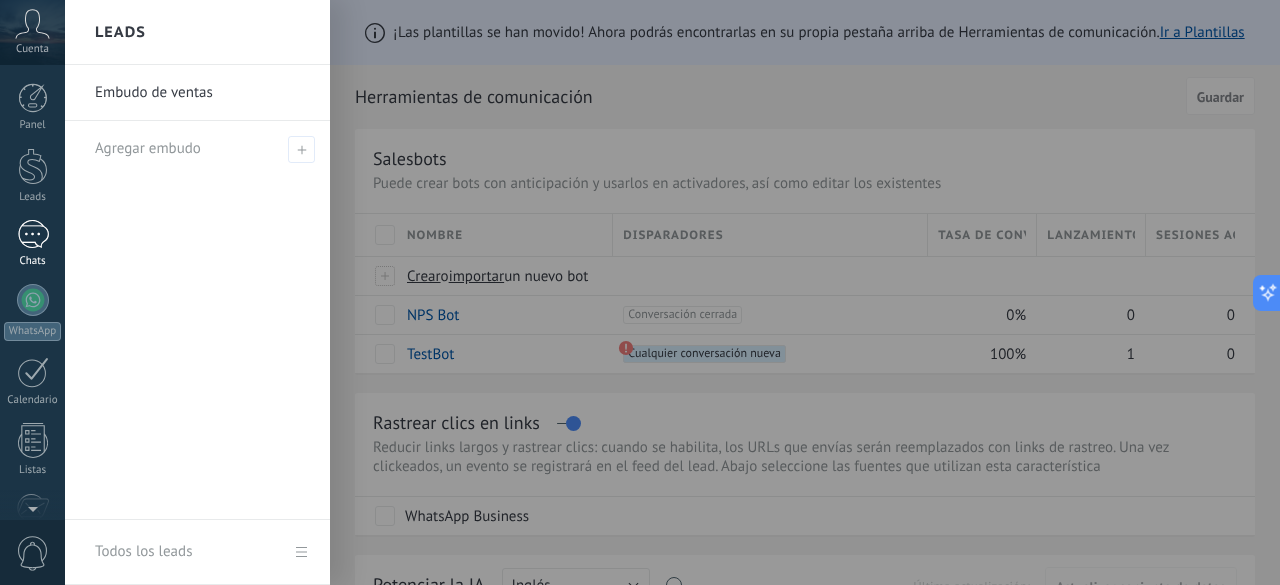 click on "1" at bounding box center (33, 234) 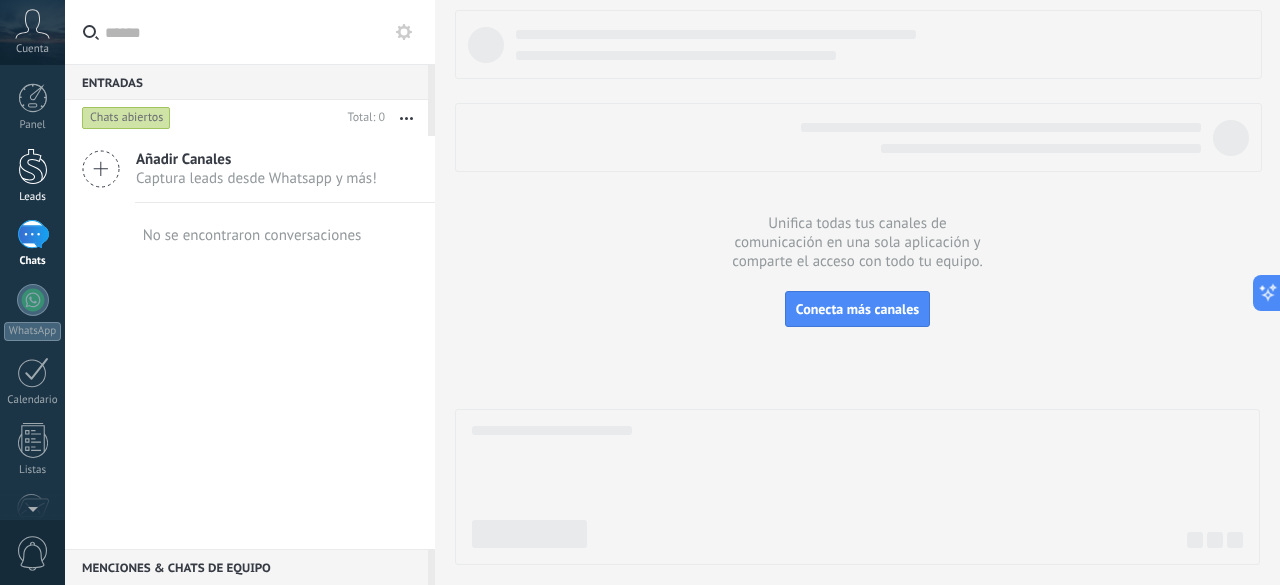 click on "Leads" at bounding box center [32, 176] 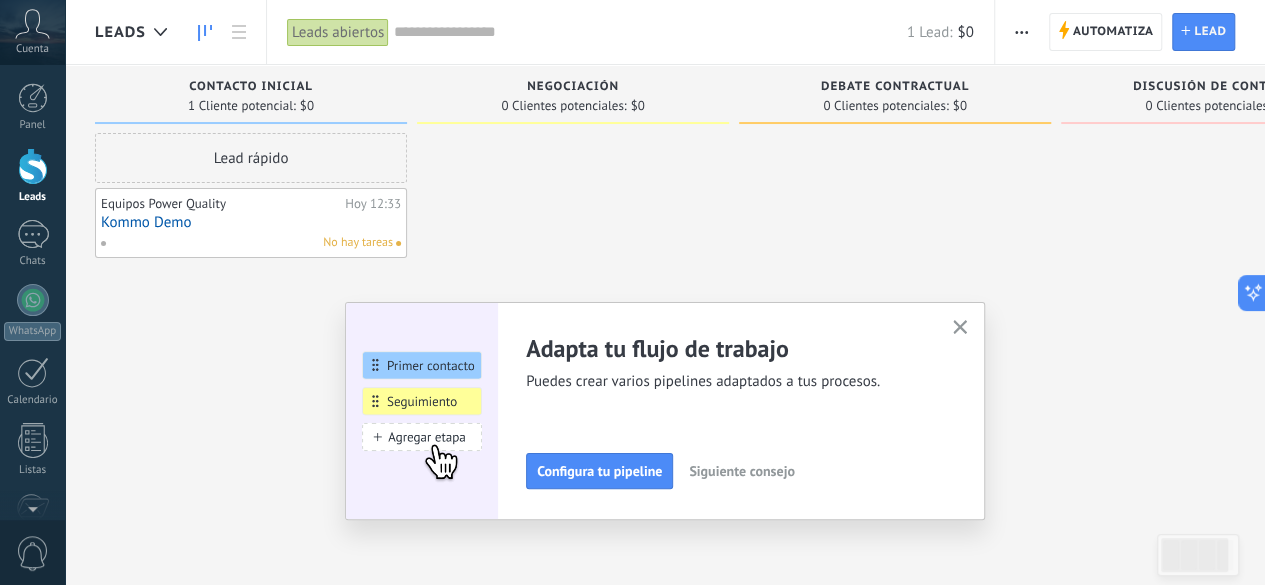 click 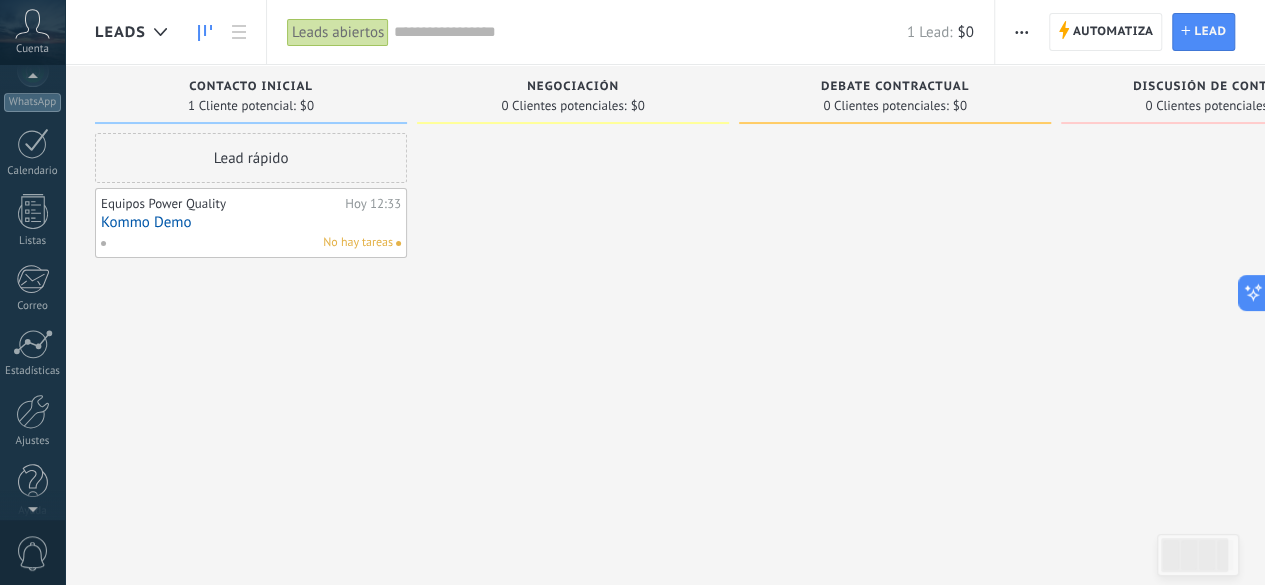 scroll, scrollTop: 245, scrollLeft: 0, axis: vertical 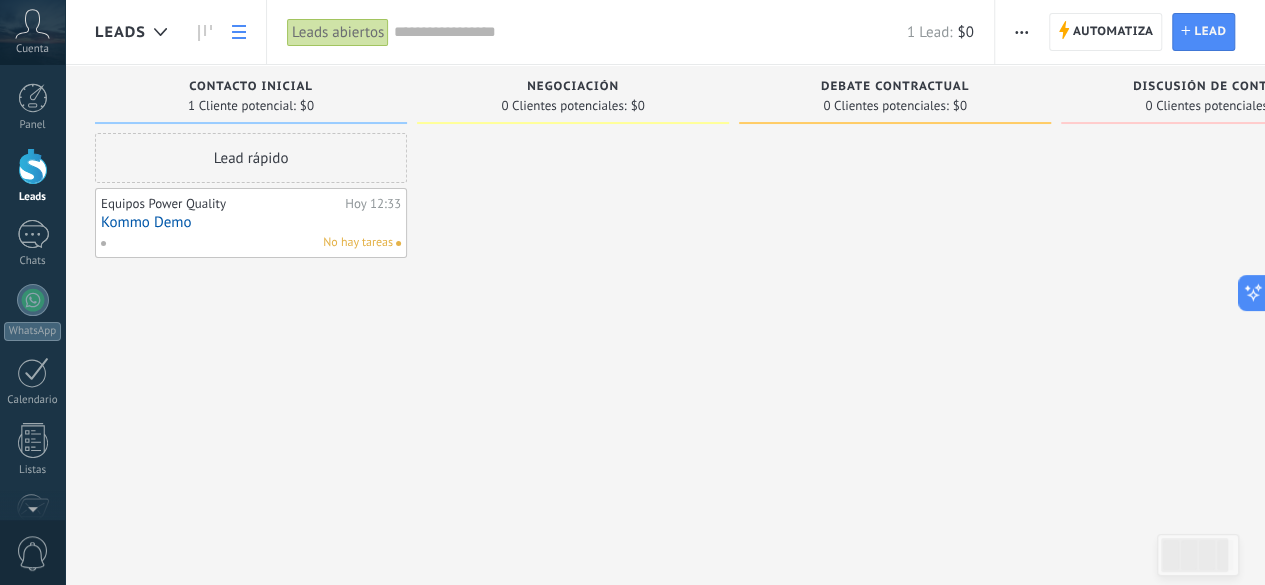 click at bounding box center [239, 32] 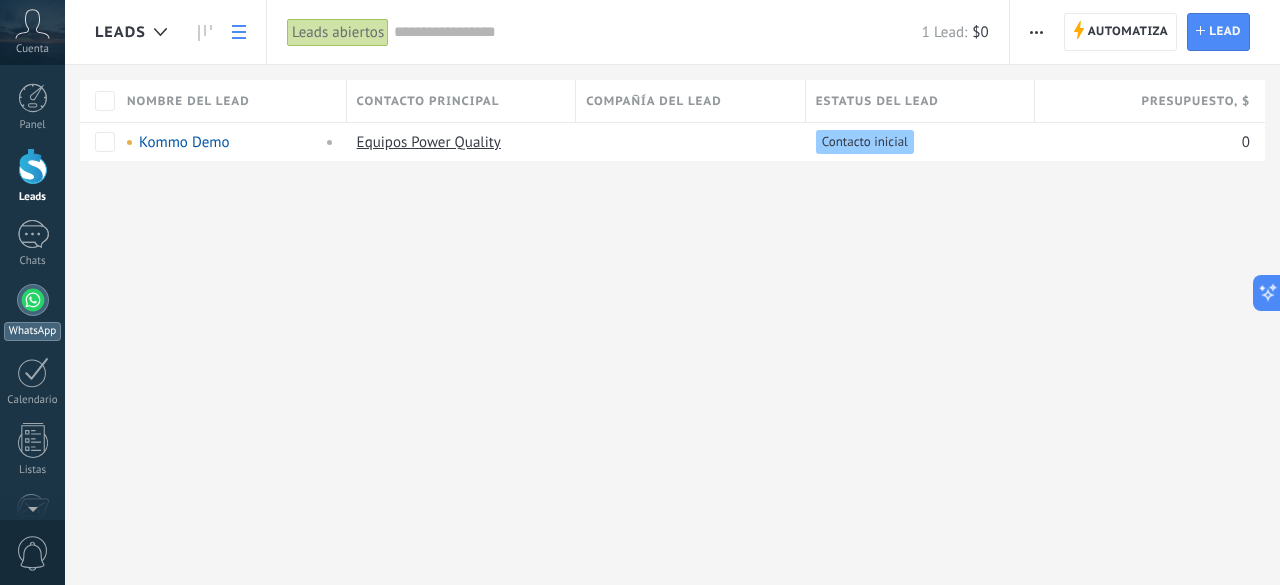 click at bounding box center [33, 300] 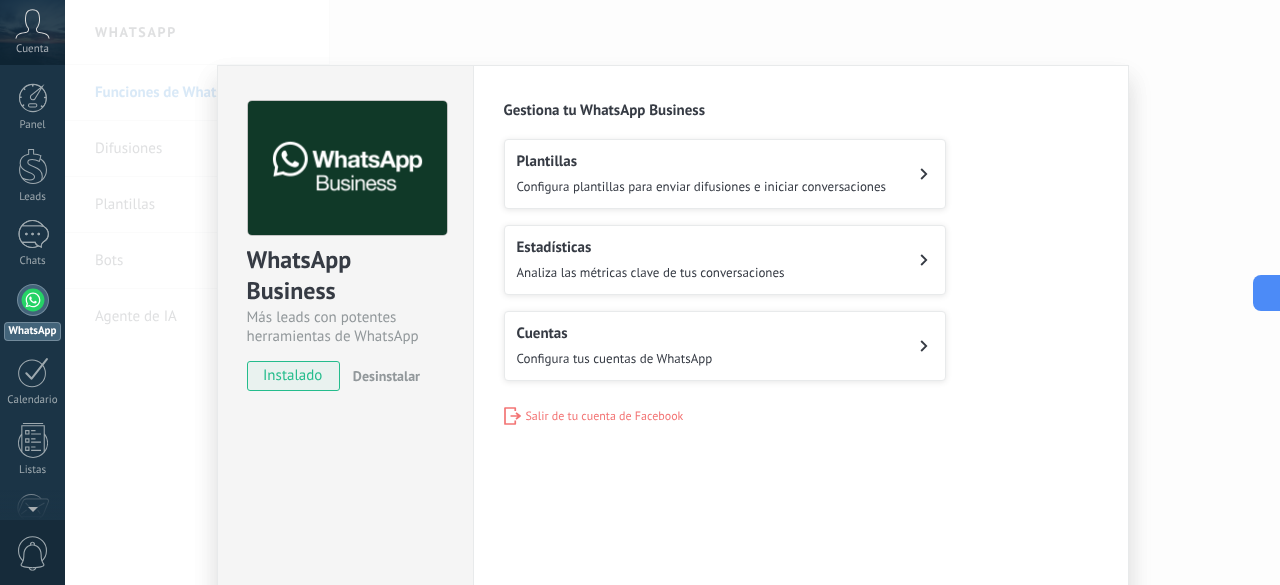 click on "Cuentas Configura tus cuentas de WhatsApp" at bounding box center (615, 346) 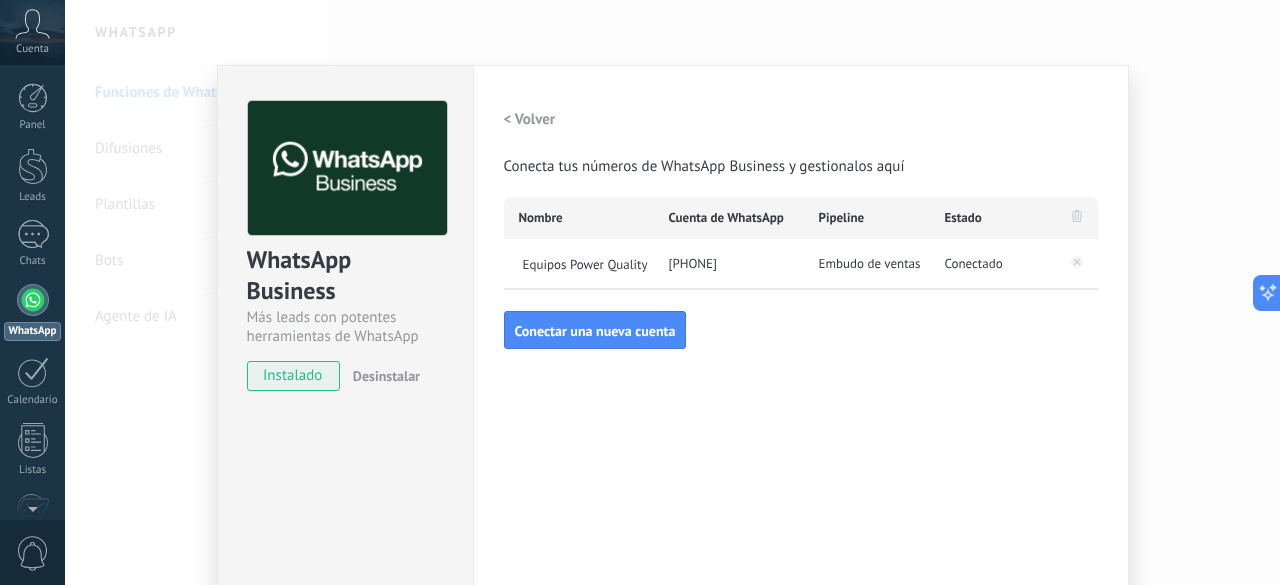 click on "< Volver" at bounding box center (530, 119) 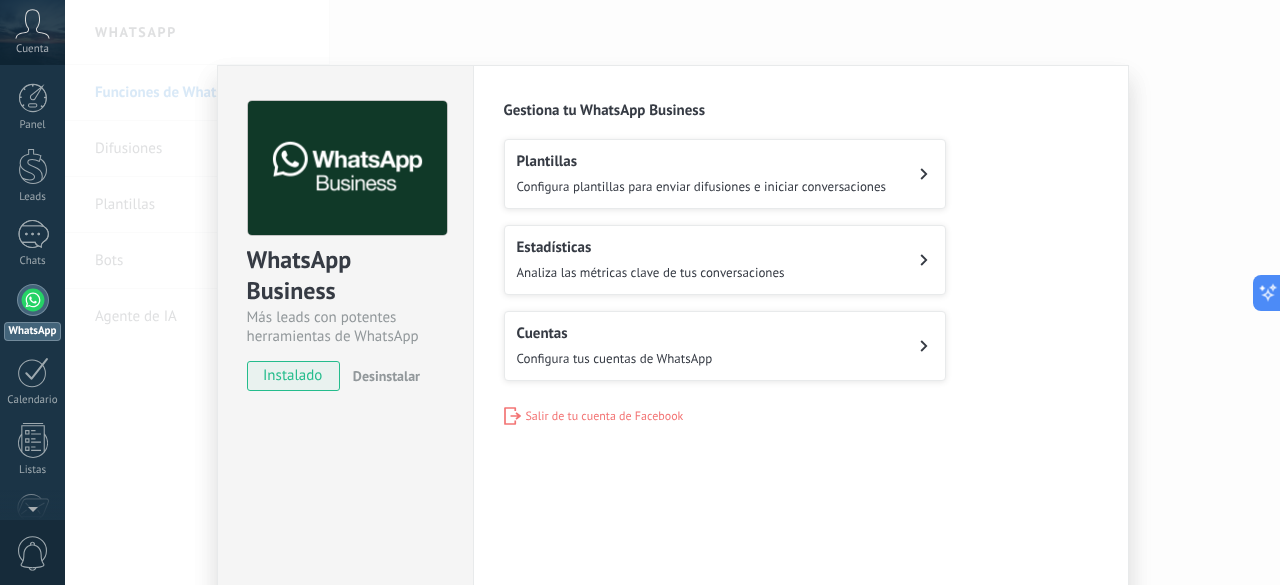 click on "instalado" at bounding box center [293, 376] 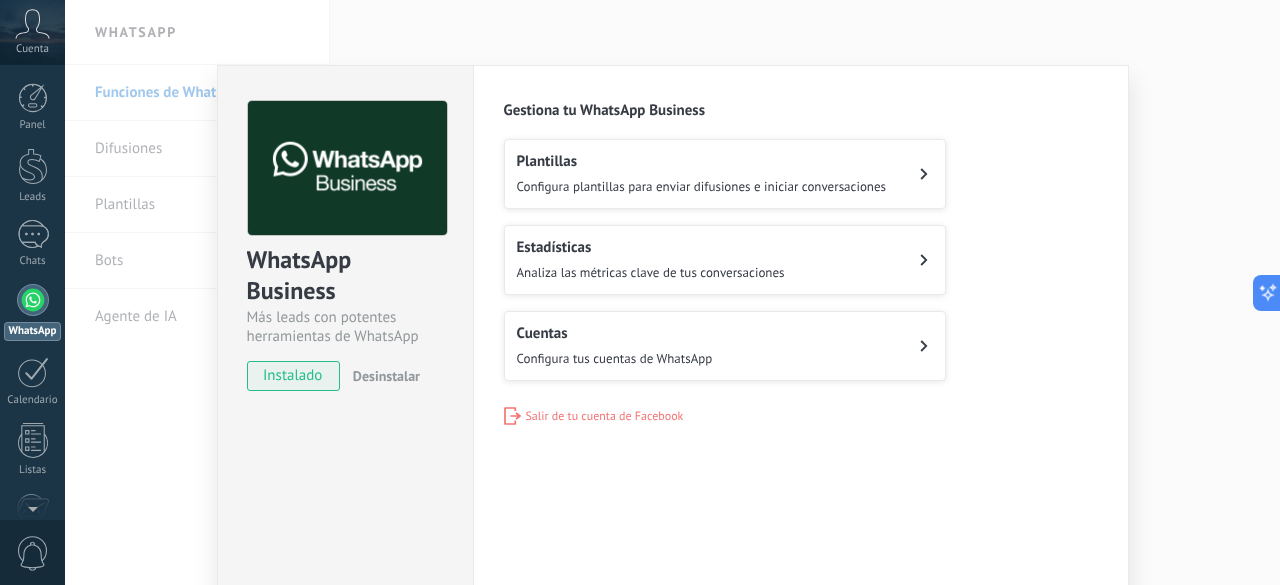 click on "Configuraciones Autorizaciones Esta pestaña registra a los usuarios que han concedido acceso a las integración a esta cuenta. Si deseas remover la posibilidad que un usuario pueda enviar solicitudes a la cuenta en nombre de esta integración, puedes revocar el acceso. Si el acceso a todos los usuarios es revocado, la integración dejará de funcionar. Esta aplicacion está instalada, pero nadie le ha dado acceso aun. WhatsApp Cloud API más _:  Guardar Gestiona tu WhatsApp Business Plantillas Configura plantillas para enviar difusiones e iniciar conversaciones Estadísticas Analiza las métricas clave de tus conversaciones Cuentas Configura tus cuentas de WhatsApp Salir de tu cuenta de Facebook" at bounding box center [801, 362] 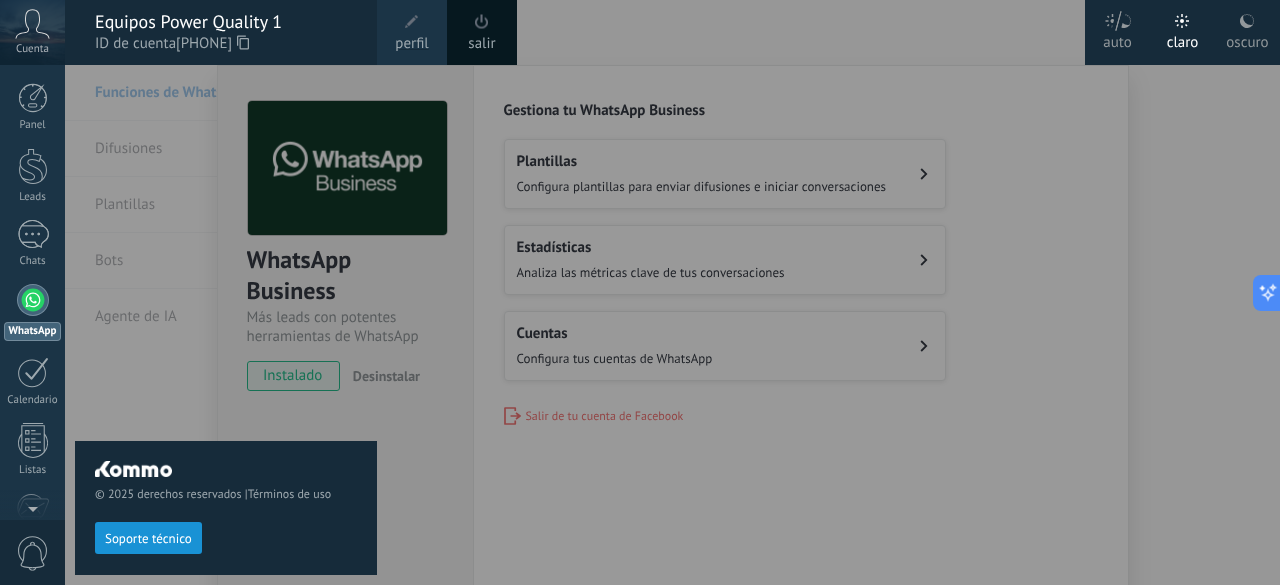 drag, startPoint x: 1180, startPoint y: 114, endPoint x: 1190, endPoint y: 135, distance: 23.259407 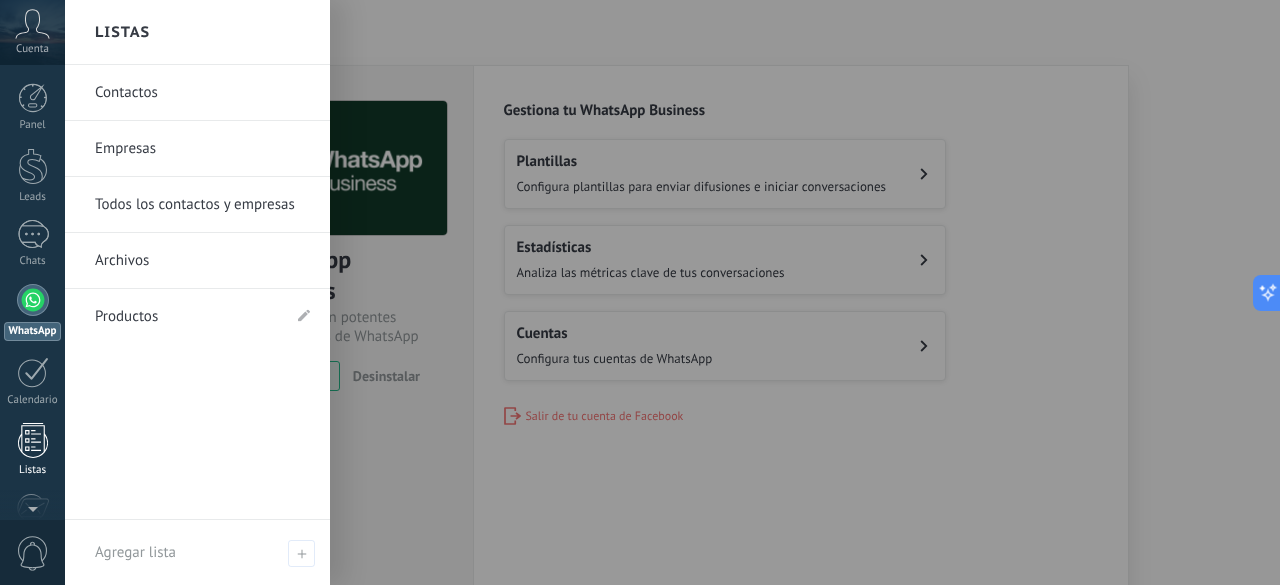click at bounding box center (33, 440) 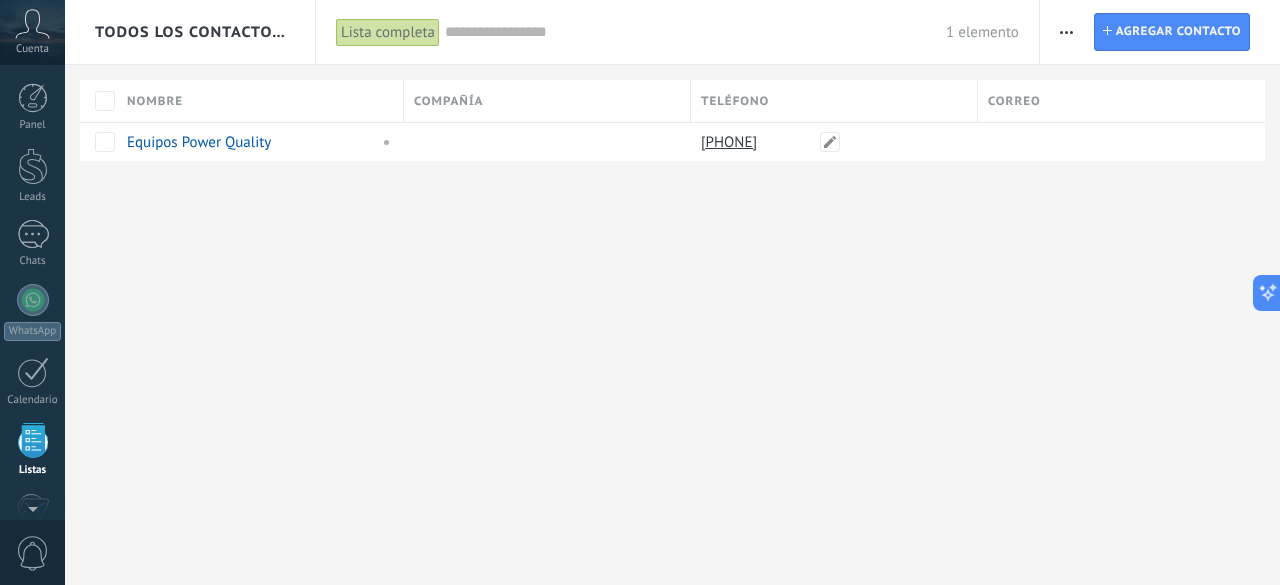 scroll, scrollTop: 123, scrollLeft: 0, axis: vertical 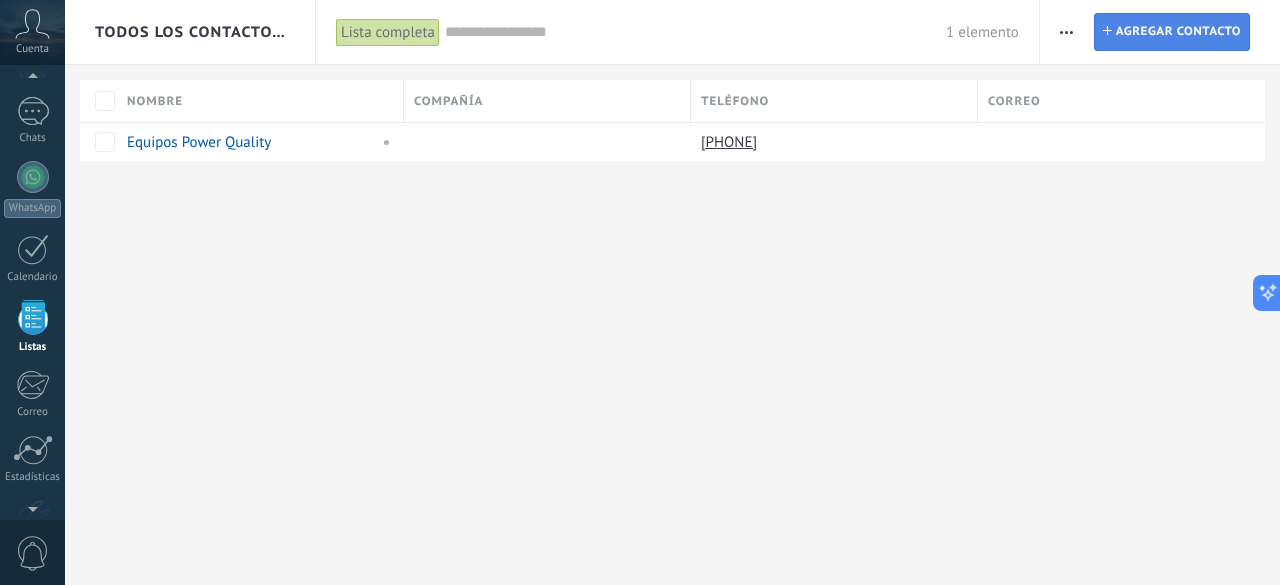 click on "Agregar contacto" at bounding box center (1178, 32) 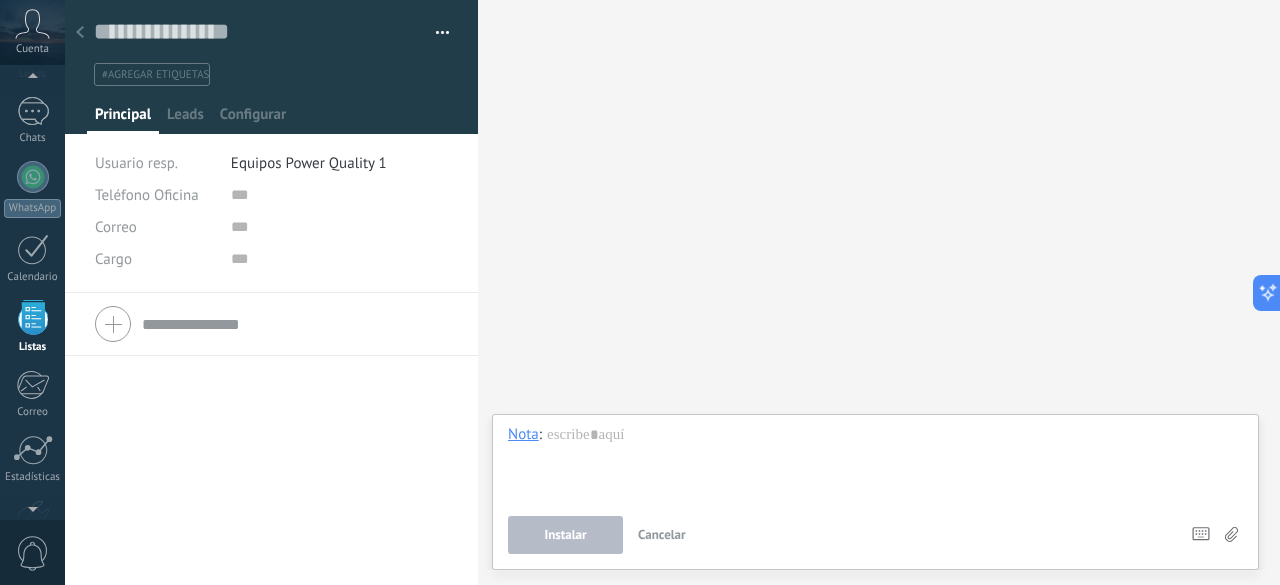 click 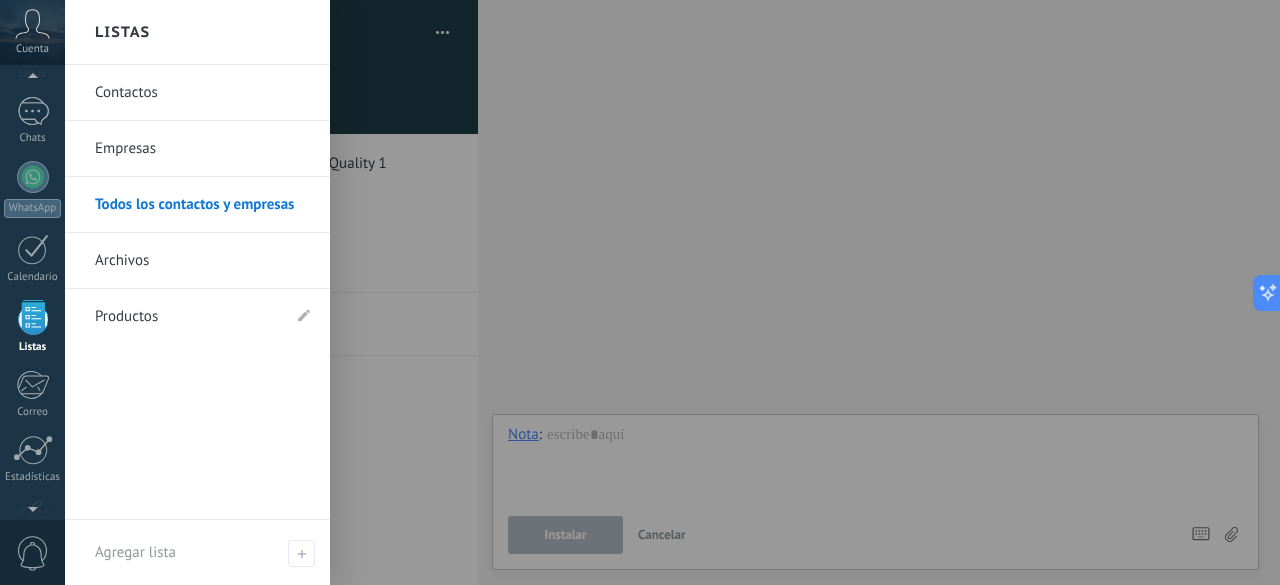 click on "Contactos" at bounding box center (202, 93) 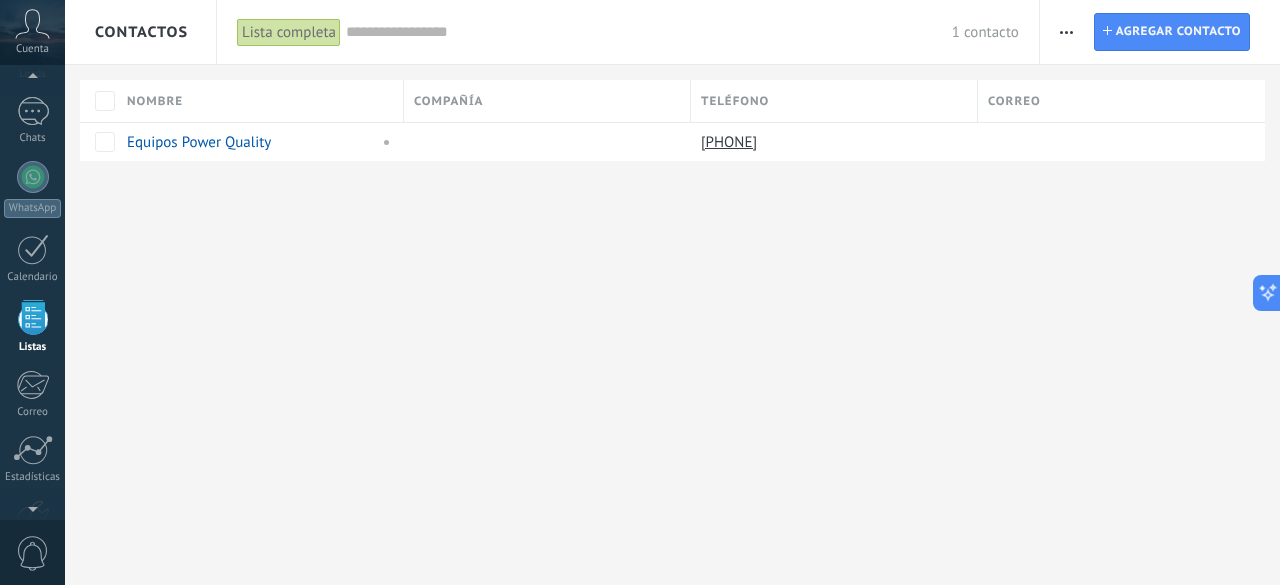 click at bounding box center [1066, 32] 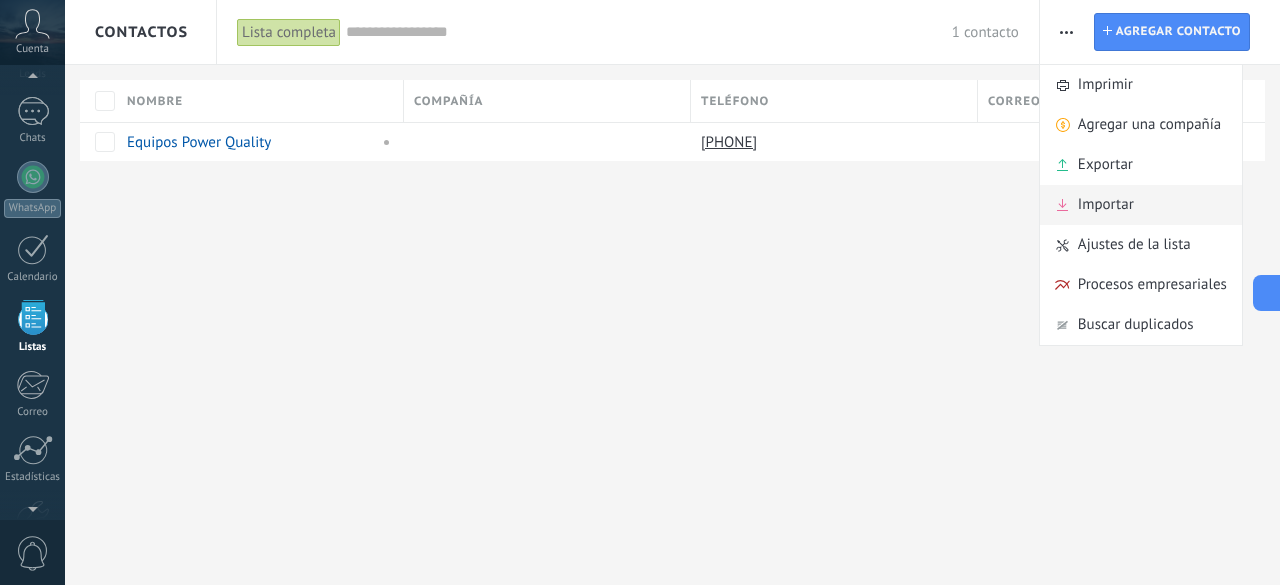 click on "Importar" at bounding box center (1106, 205) 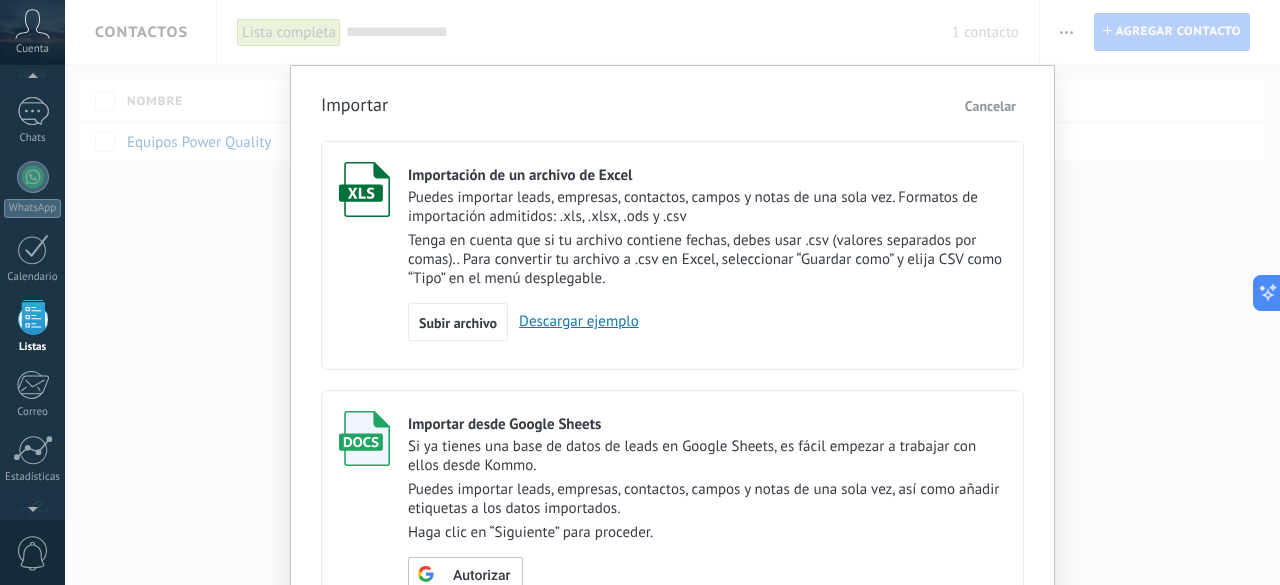 click on "Descargar ejemplo" at bounding box center (573, 321) 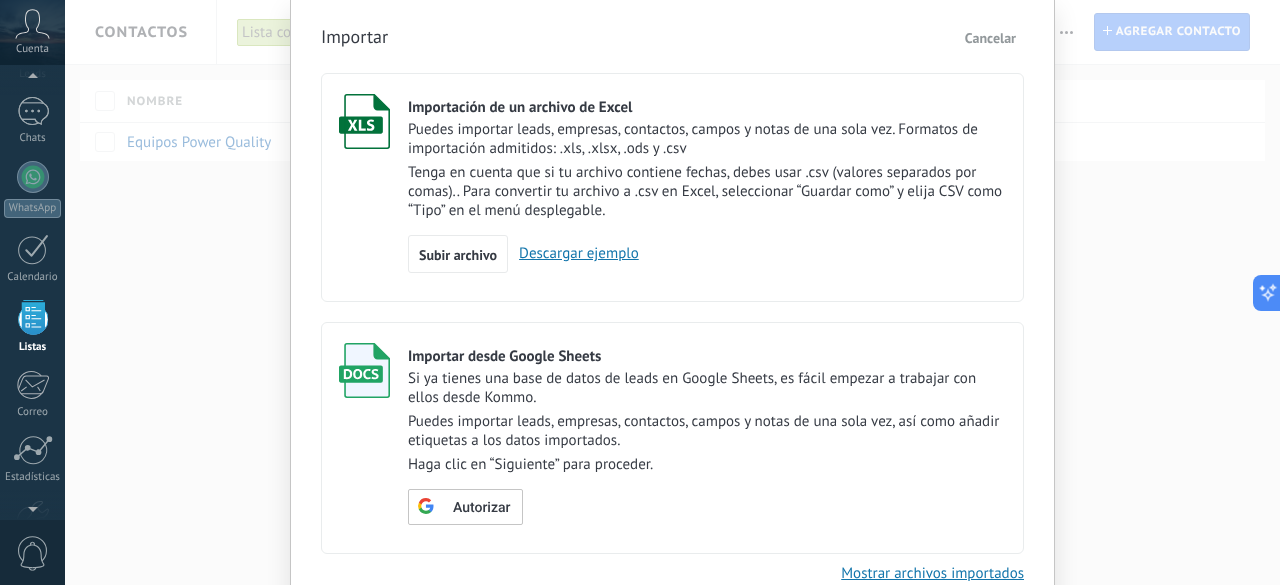 scroll, scrollTop: 0, scrollLeft: 0, axis: both 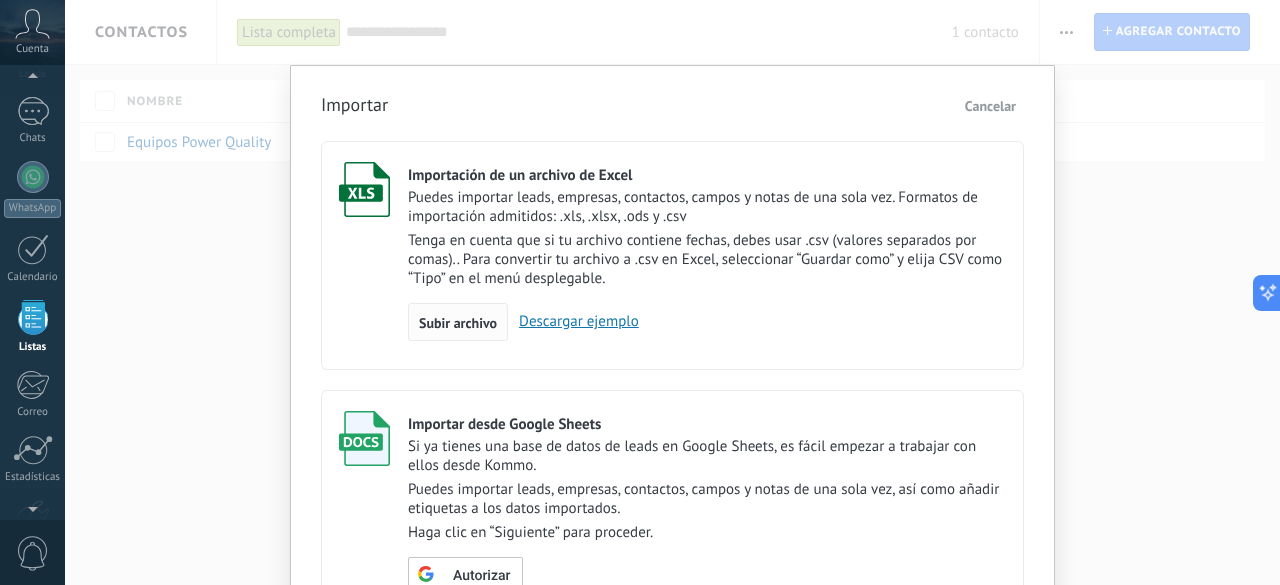 click on "Subir archivo" at bounding box center [458, 323] 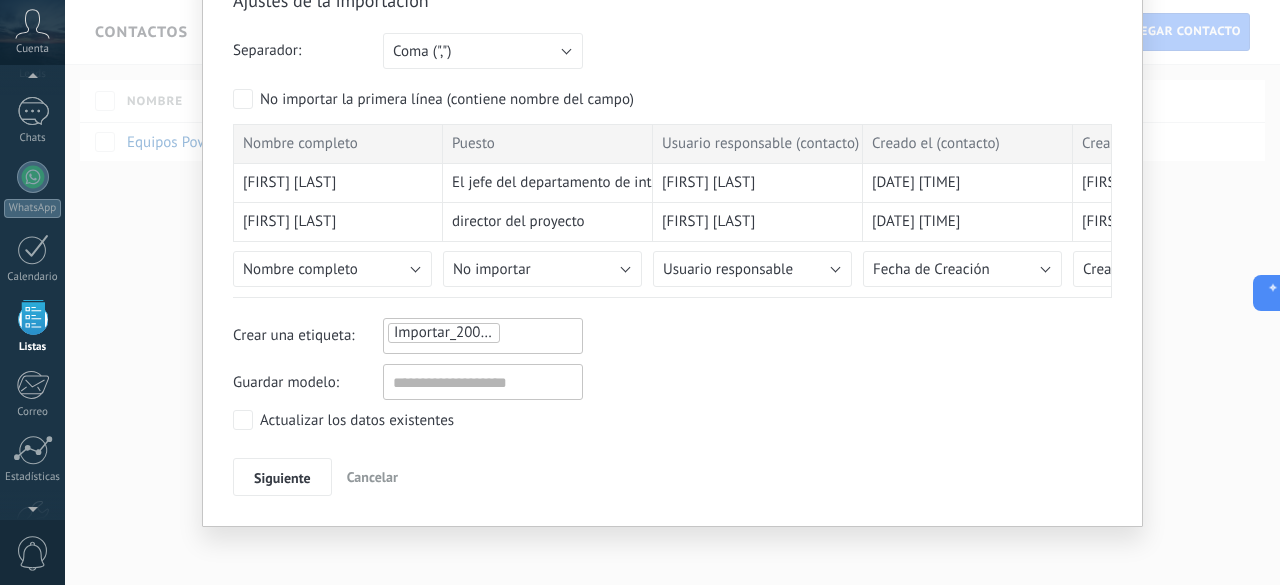 scroll, scrollTop: 104, scrollLeft: 0, axis: vertical 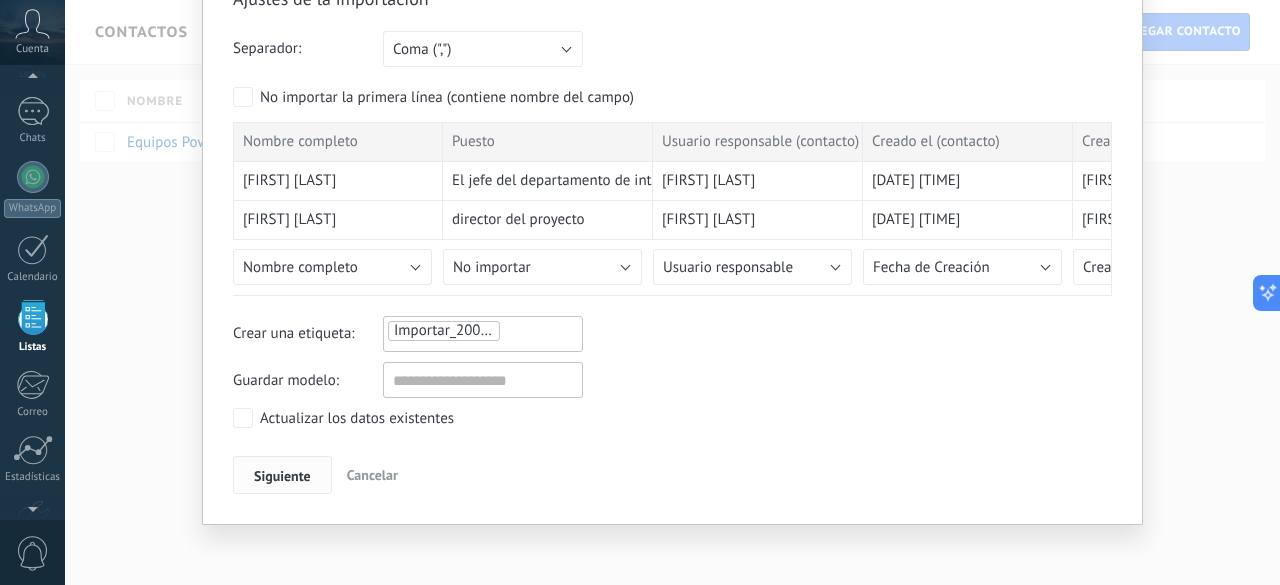 click on "Siguiente" at bounding box center [282, 476] 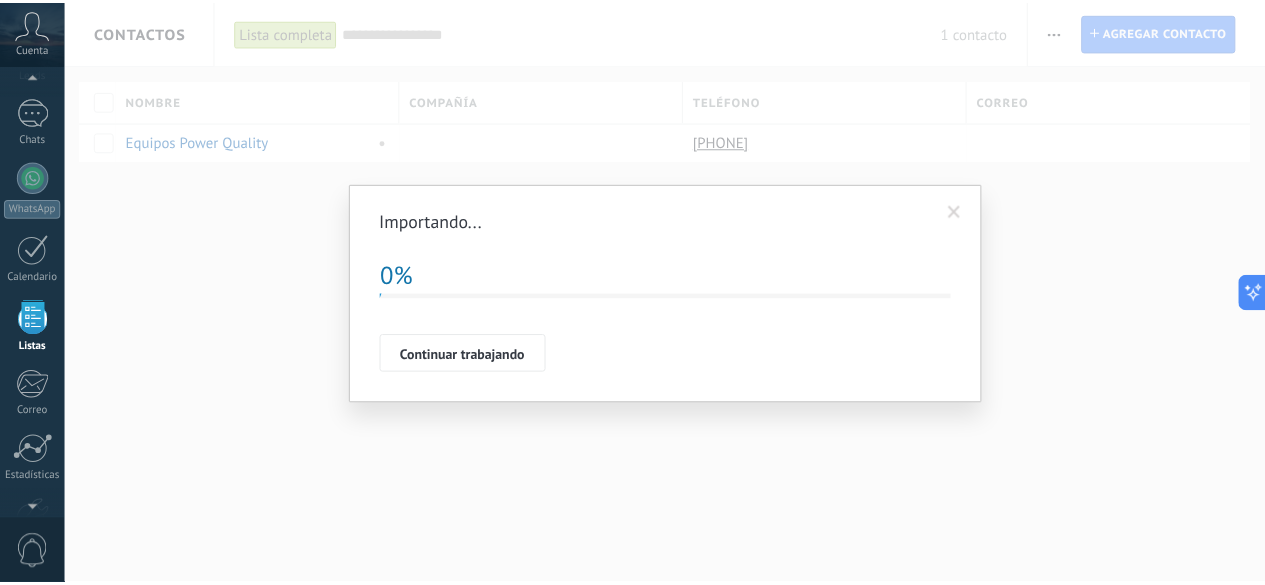 scroll, scrollTop: 0, scrollLeft: 0, axis: both 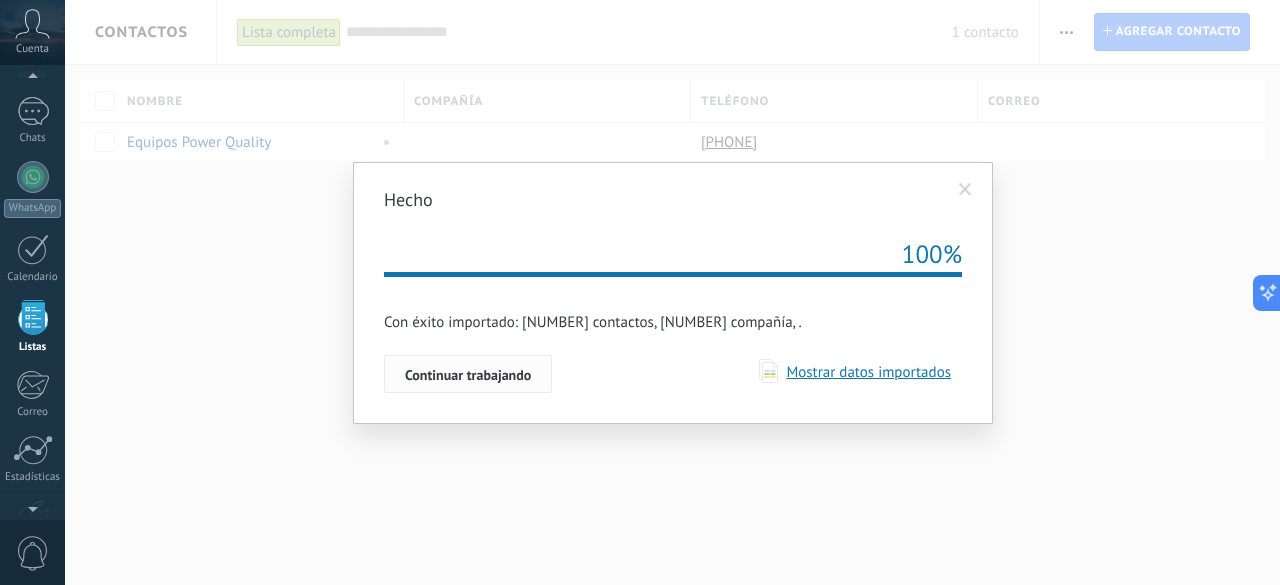 click on "Continuar trabajando" at bounding box center (468, 375) 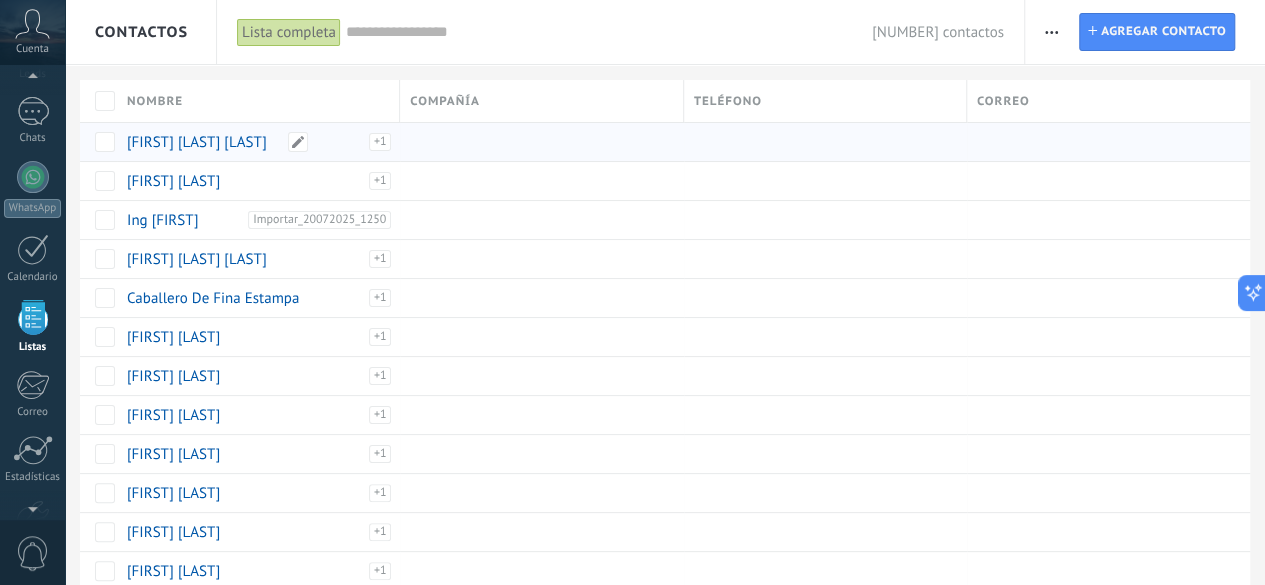 click on "[FIRST] [LAST] [LAST] [IDENTIFIER]" at bounding box center (254, 142) 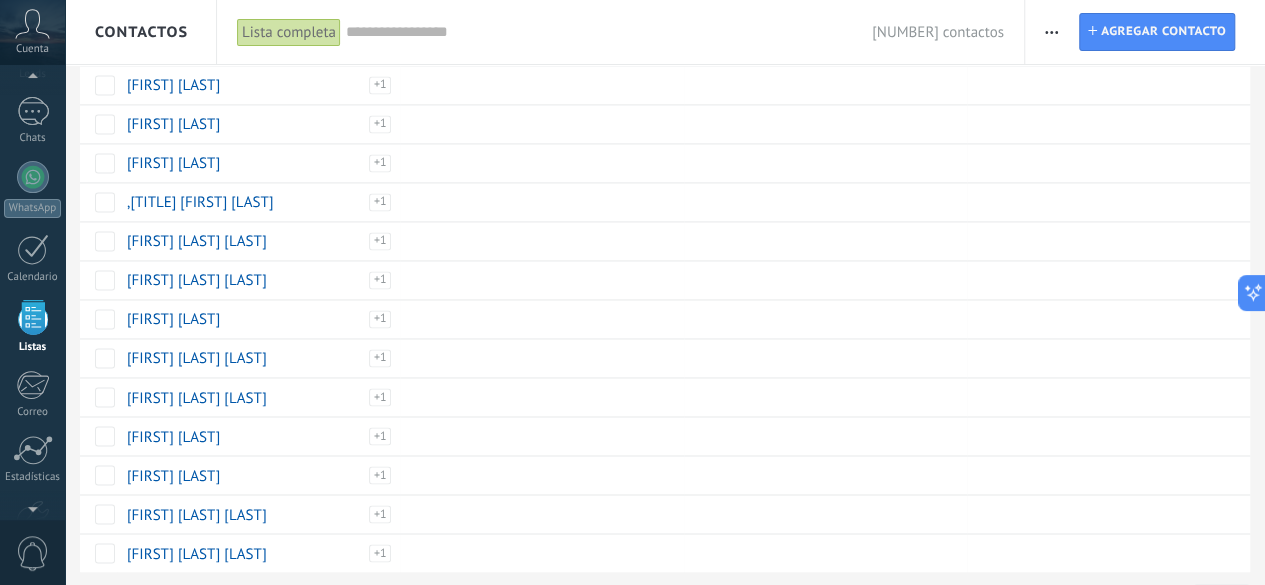 scroll, scrollTop: 1535, scrollLeft: 0, axis: vertical 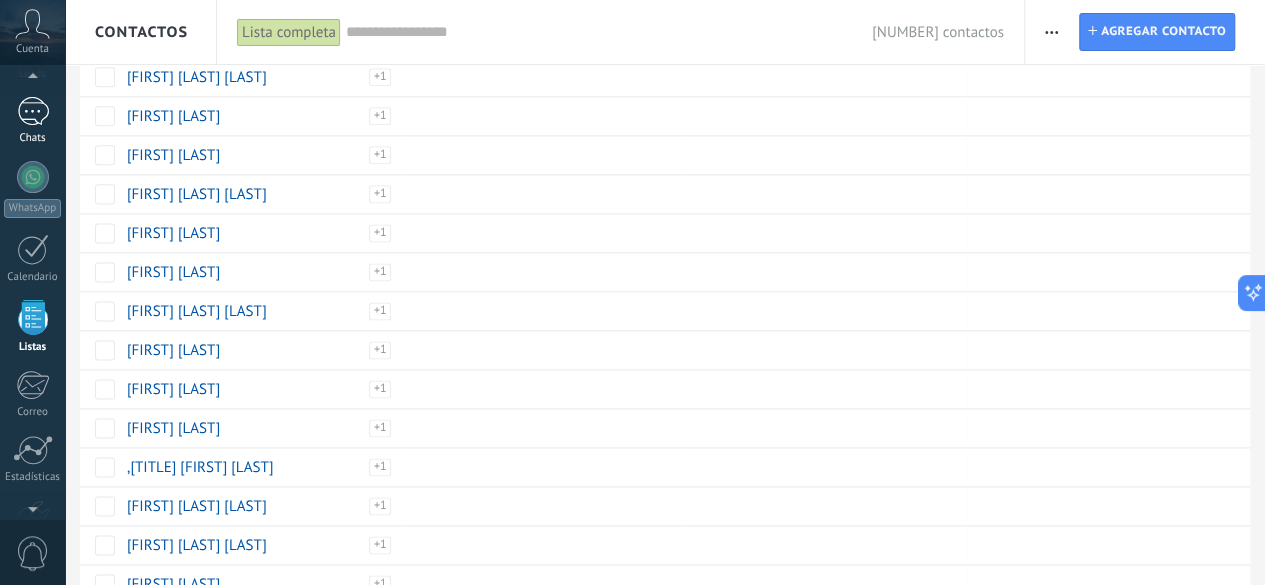 click on "1" at bounding box center [33, 111] 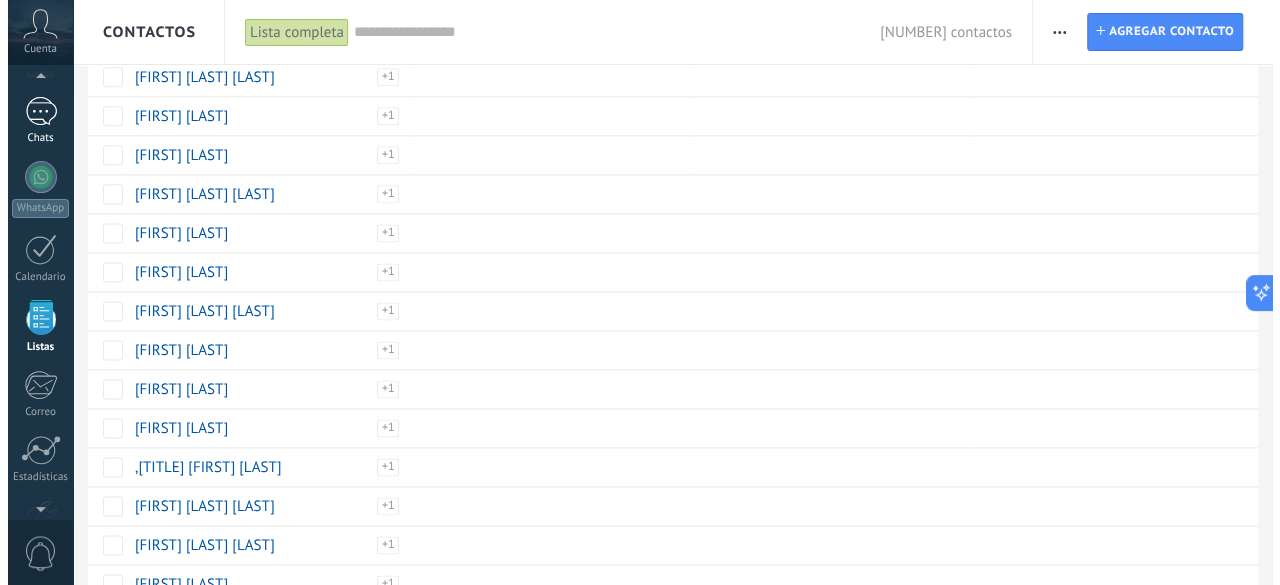scroll, scrollTop: 0, scrollLeft: 0, axis: both 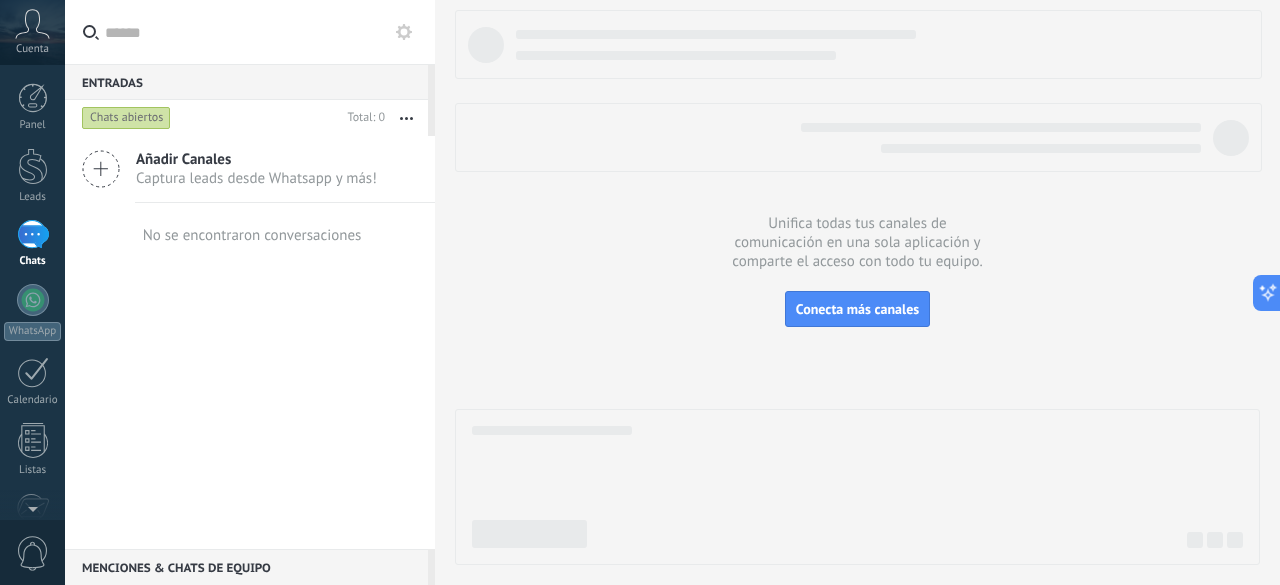 click 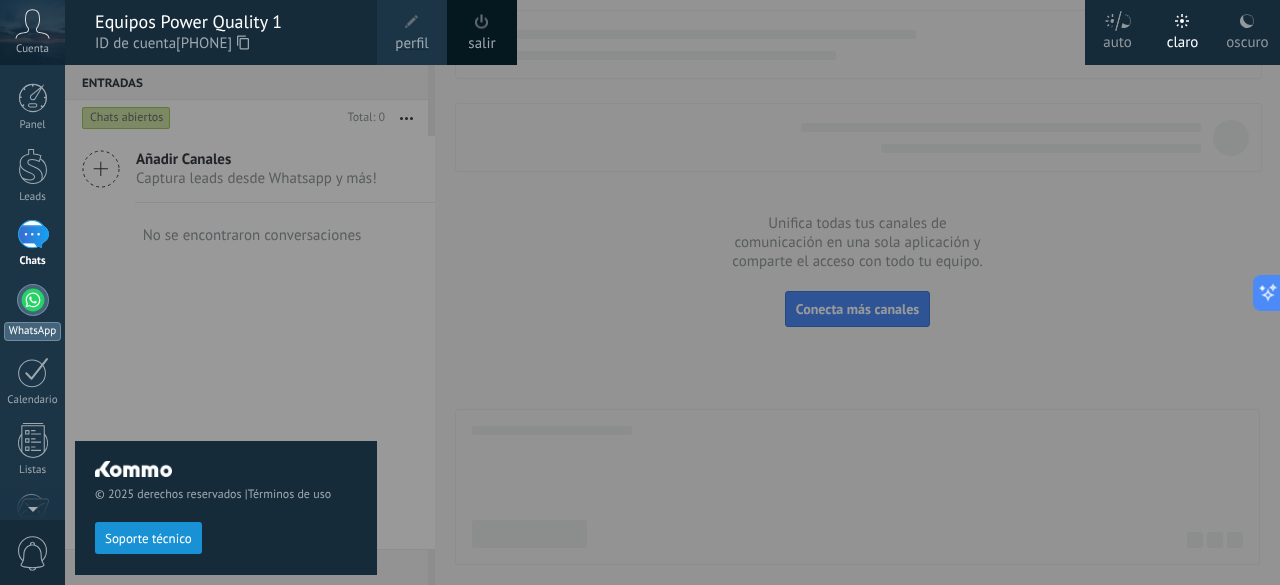 click at bounding box center (33, 300) 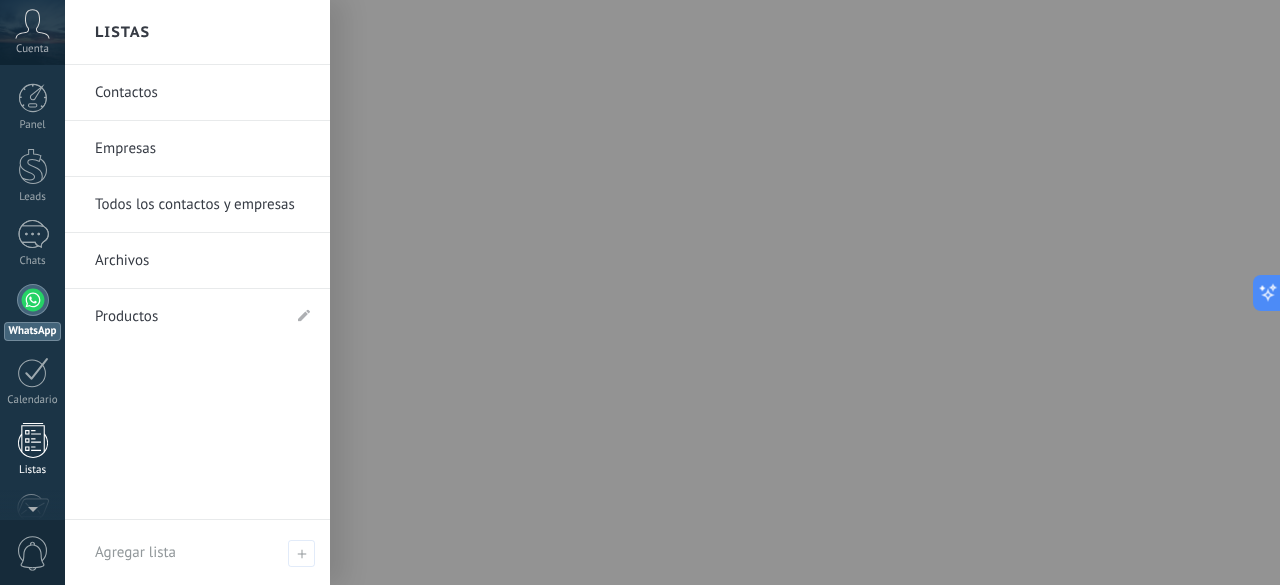 click at bounding box center (33, 440) 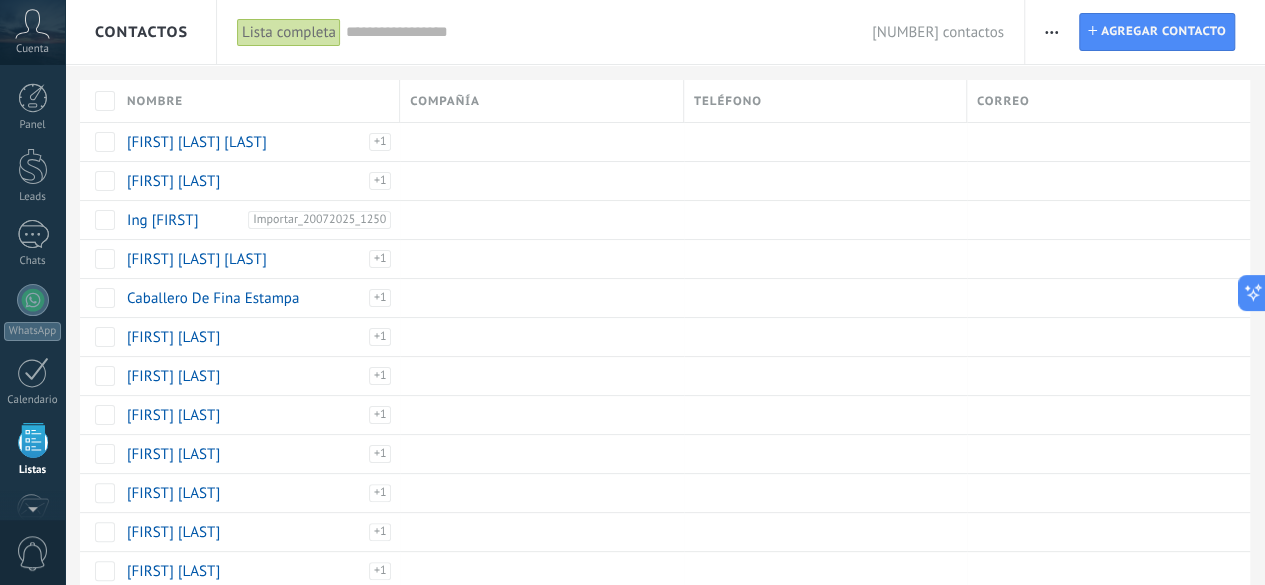click on "Cuenta" at bounding box center (32, 49) 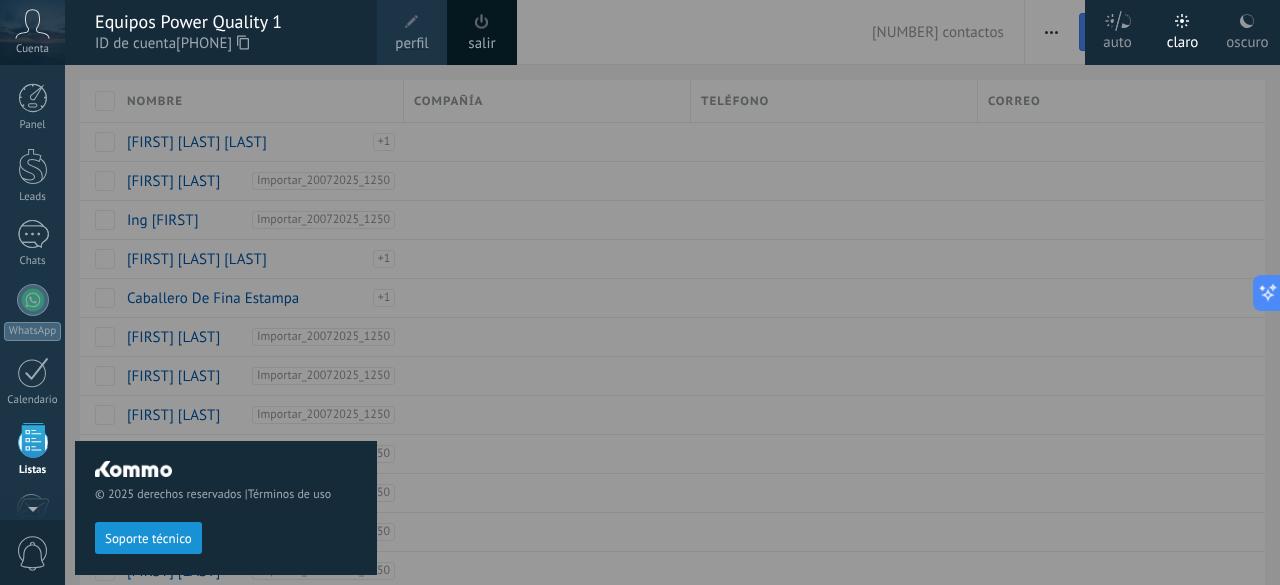 click at bounding box center [705, 292] 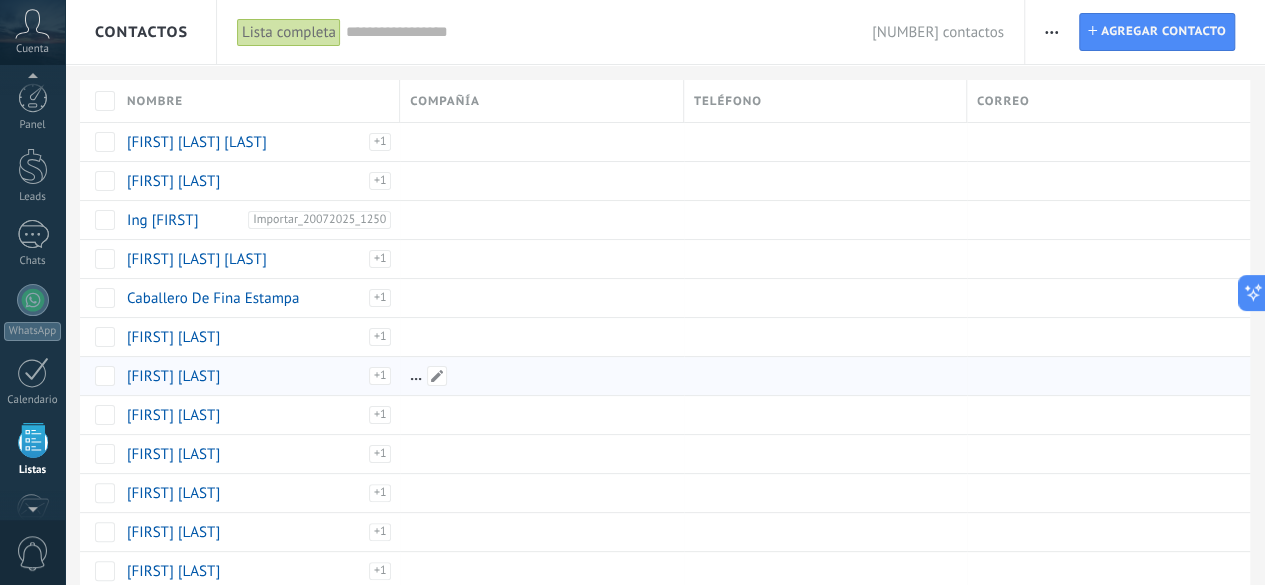 scroll, scrollTop: 123, scrollLeft: 0, axis: vertical 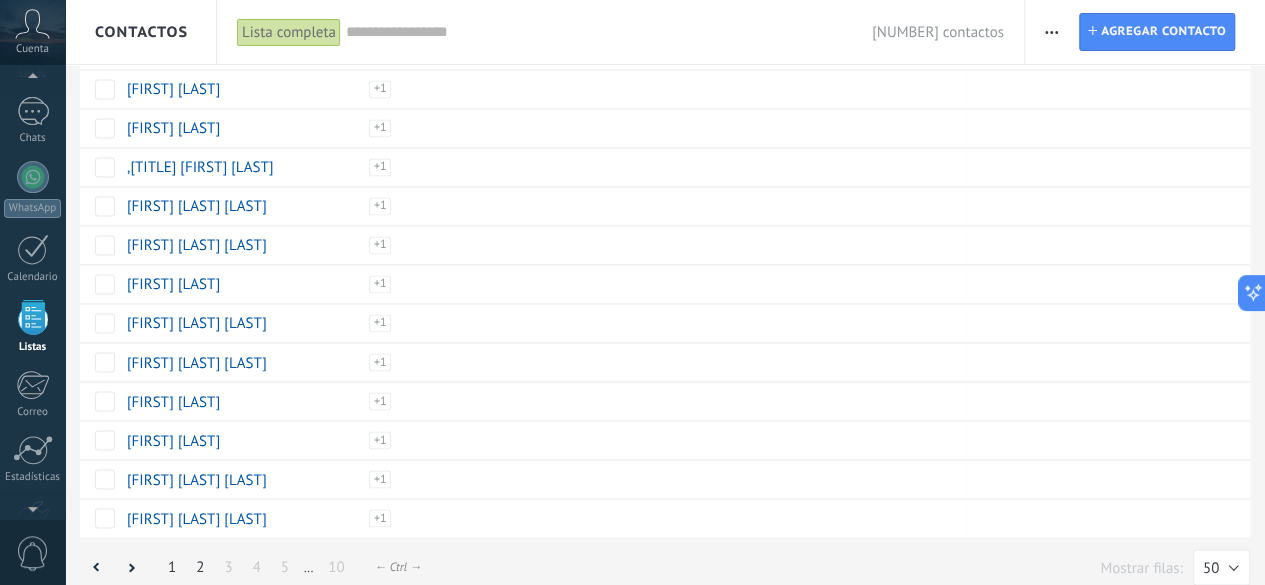 click on "2" at bounding box center (200, 566) 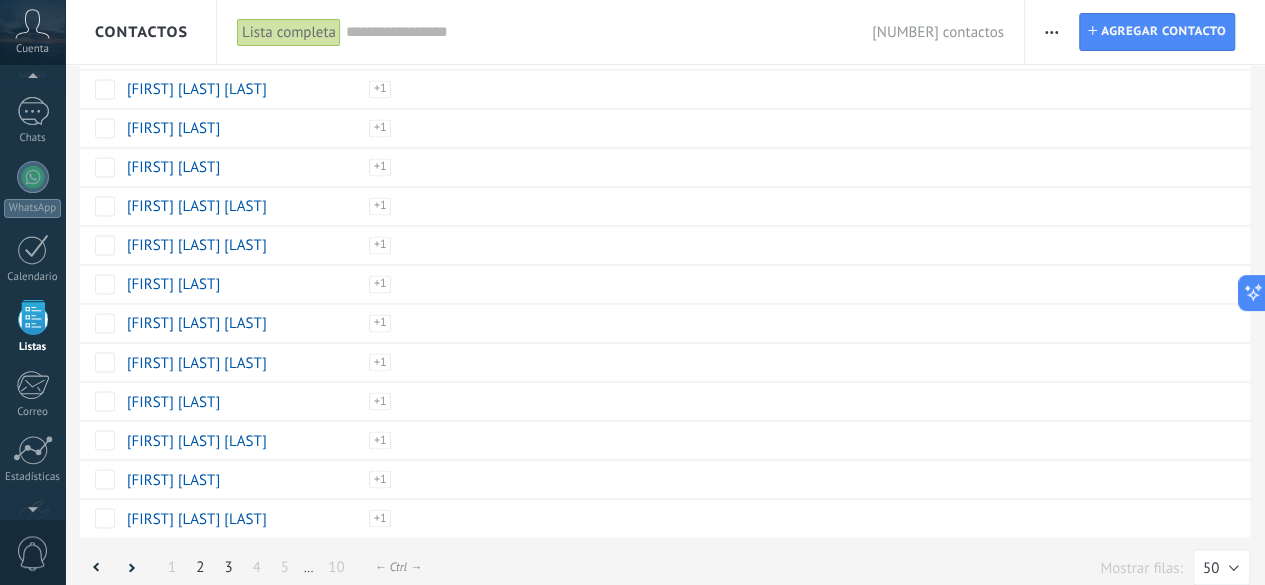 click on "3" at bounding box center [228, 566] 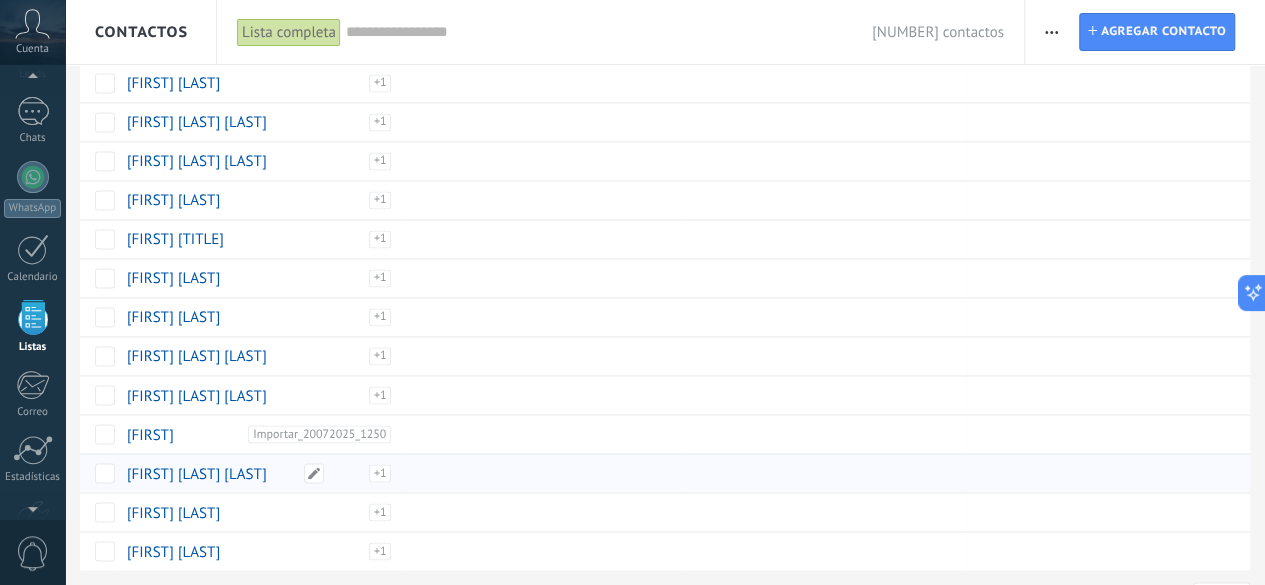 scroll, scrollTop: 1135, scrollLeft: 0, axis: vertical 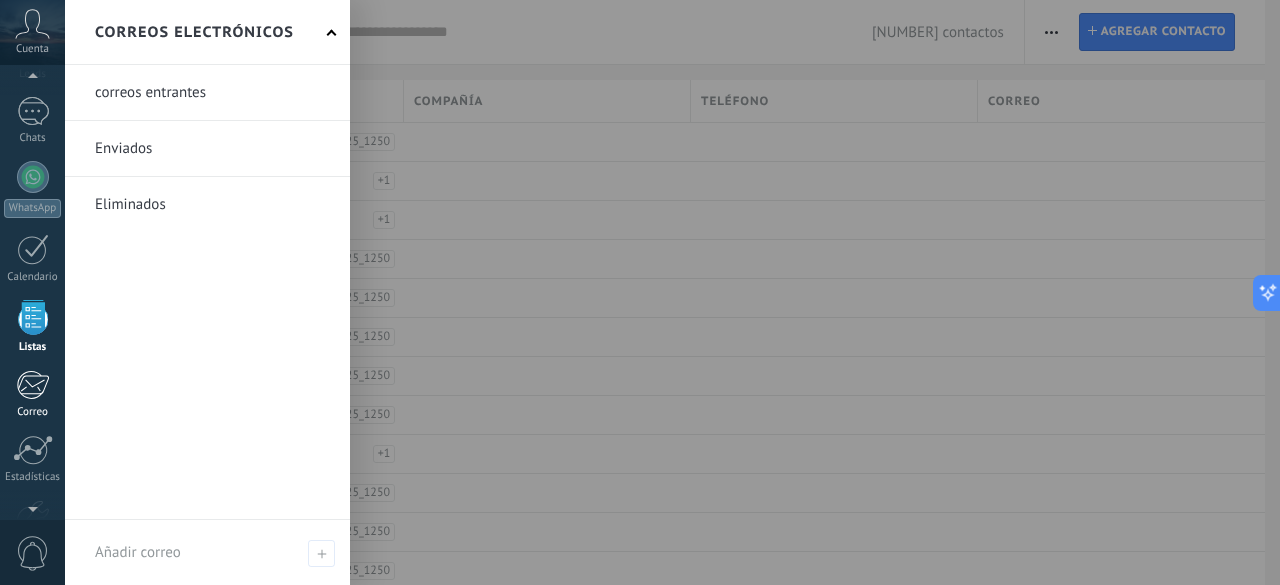 click on "Correo" at bounding box center (32, 394) 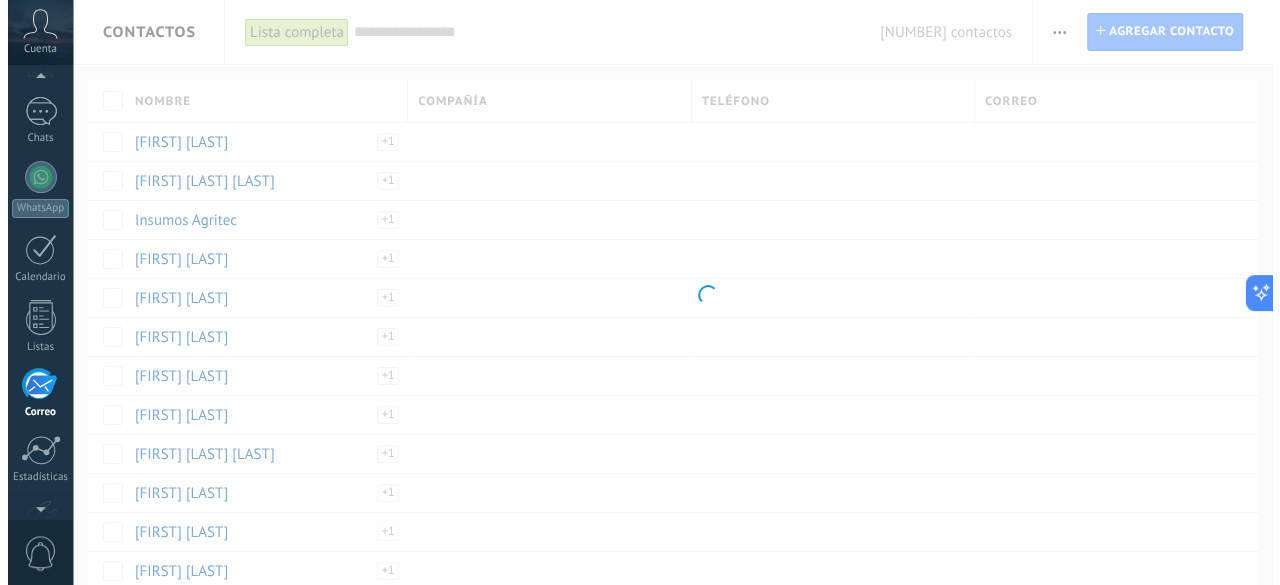 scroll, scrollTop: 193, scrollLeft: 0, axis: vertical 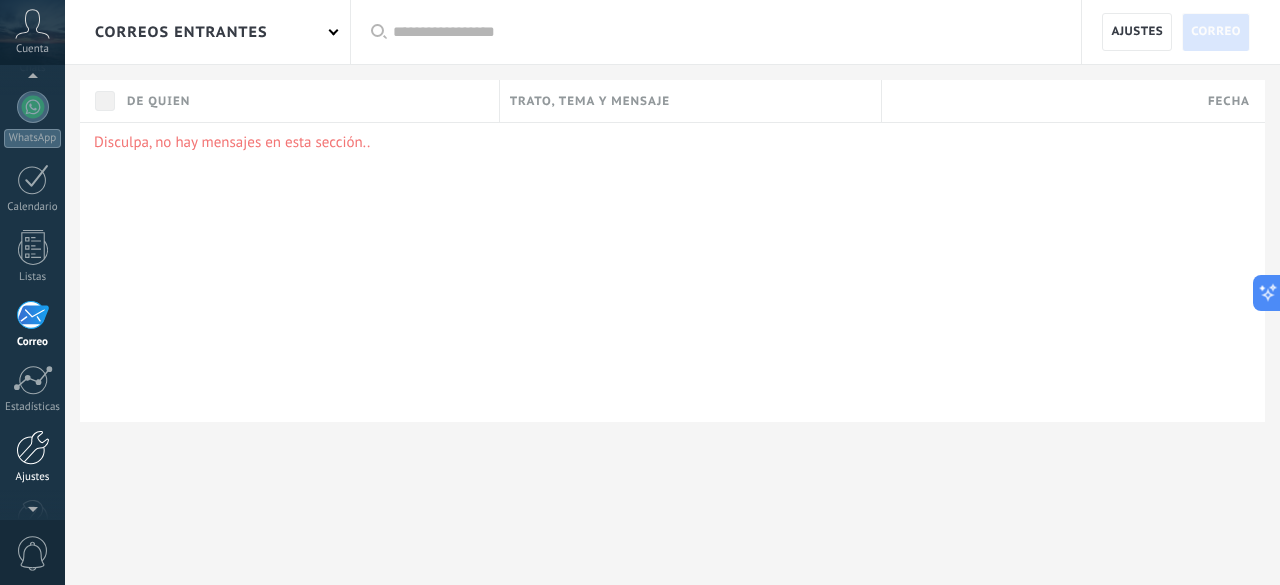 click on "Ajustes" at bounding box center (33, 477) 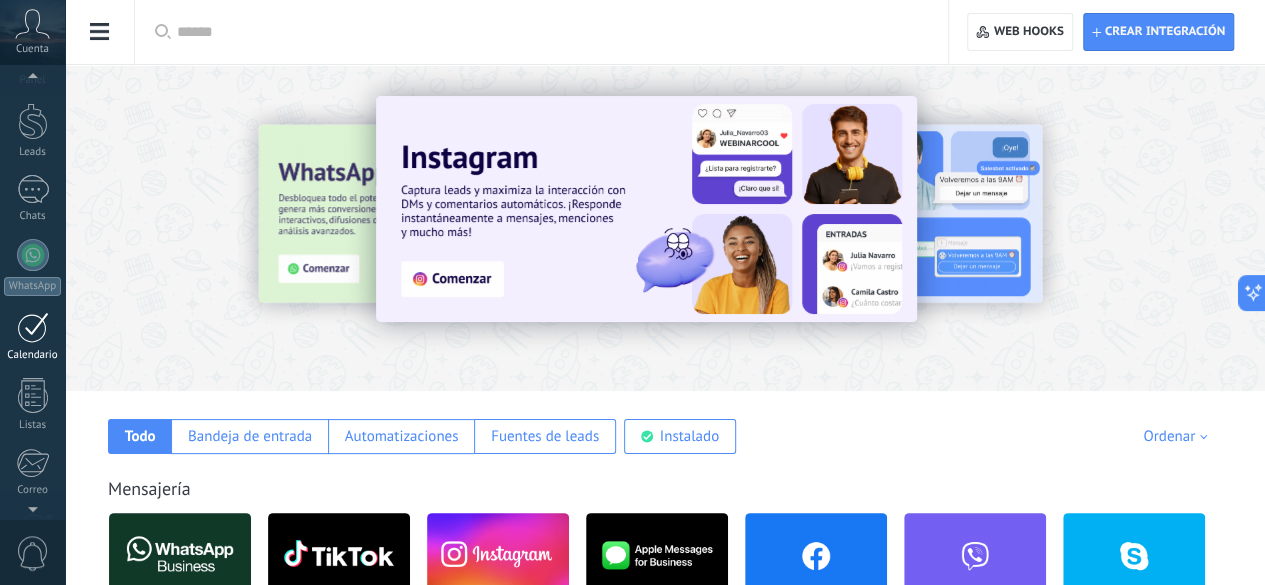 scroll, scrollTop: 0, scrollLeft: 0, axis: both 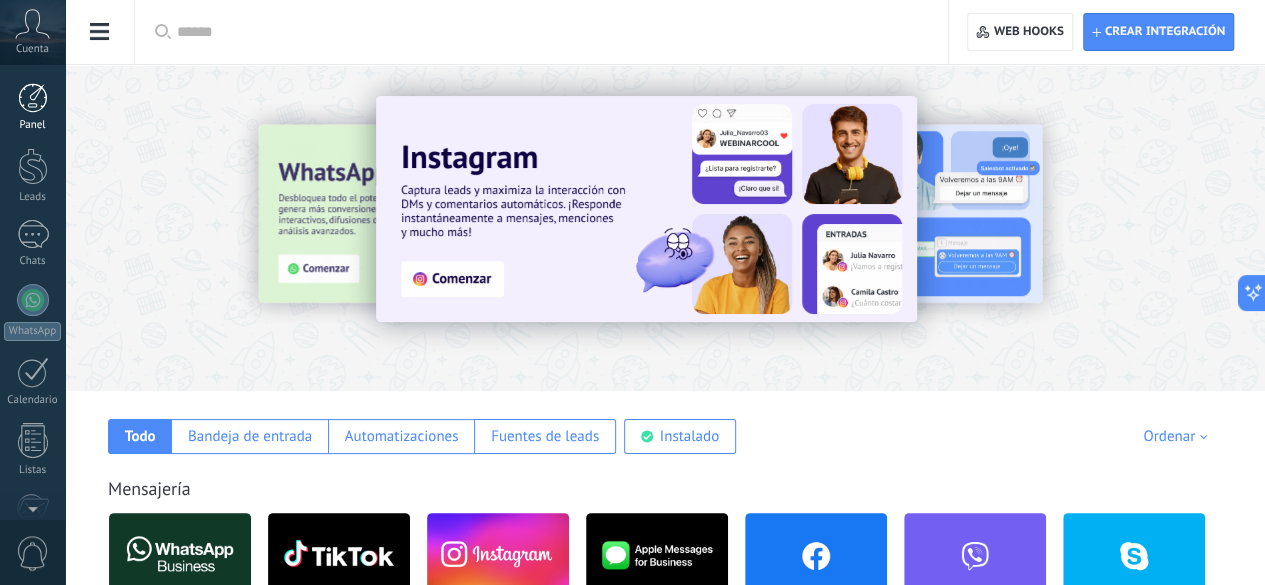 click at bounding box center [33, 98] 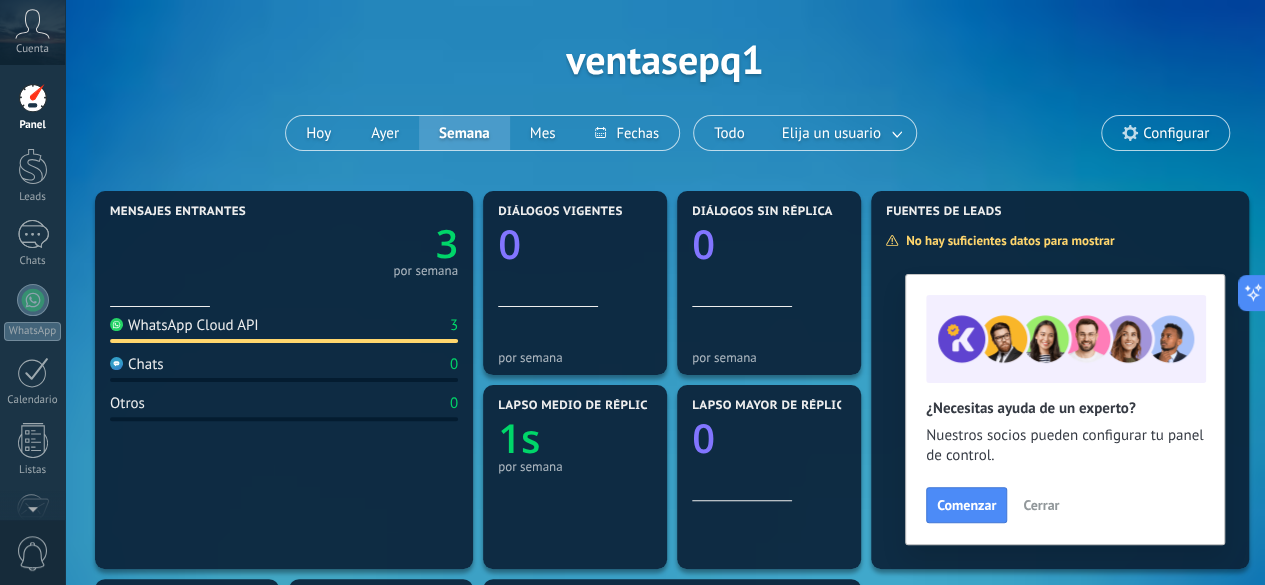 scroll, scrollTop: 100, scrollLeft: 0, axis: vertical 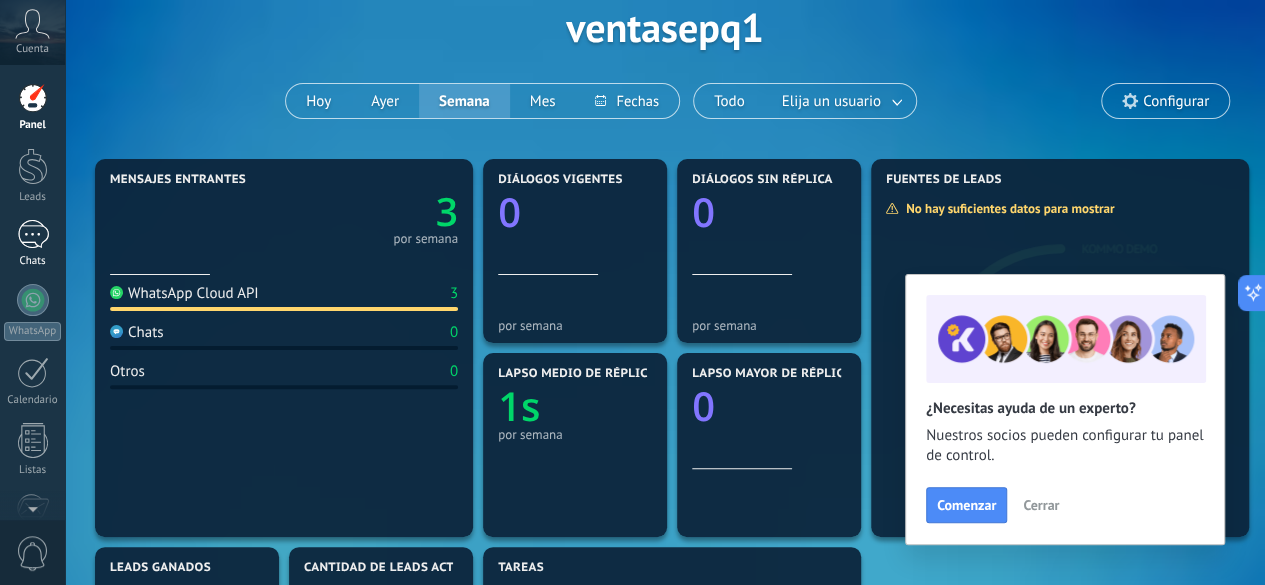 click on "1" at bounding box center (33, 234) 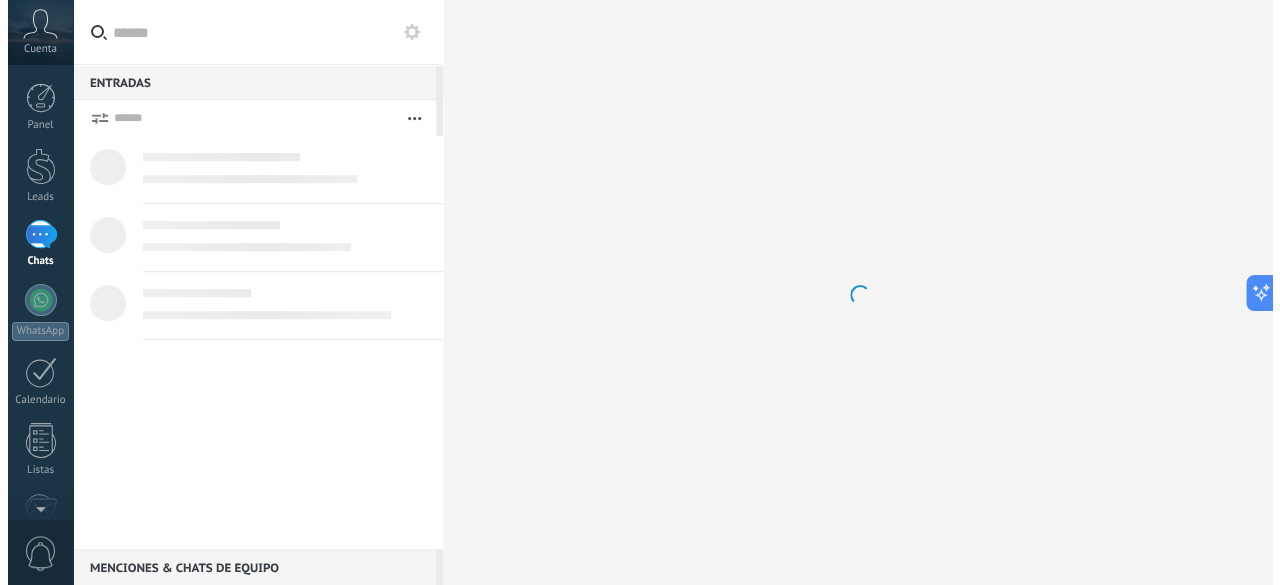 scroll, scrollTop: 0, scrollLeft: 0, axis: both 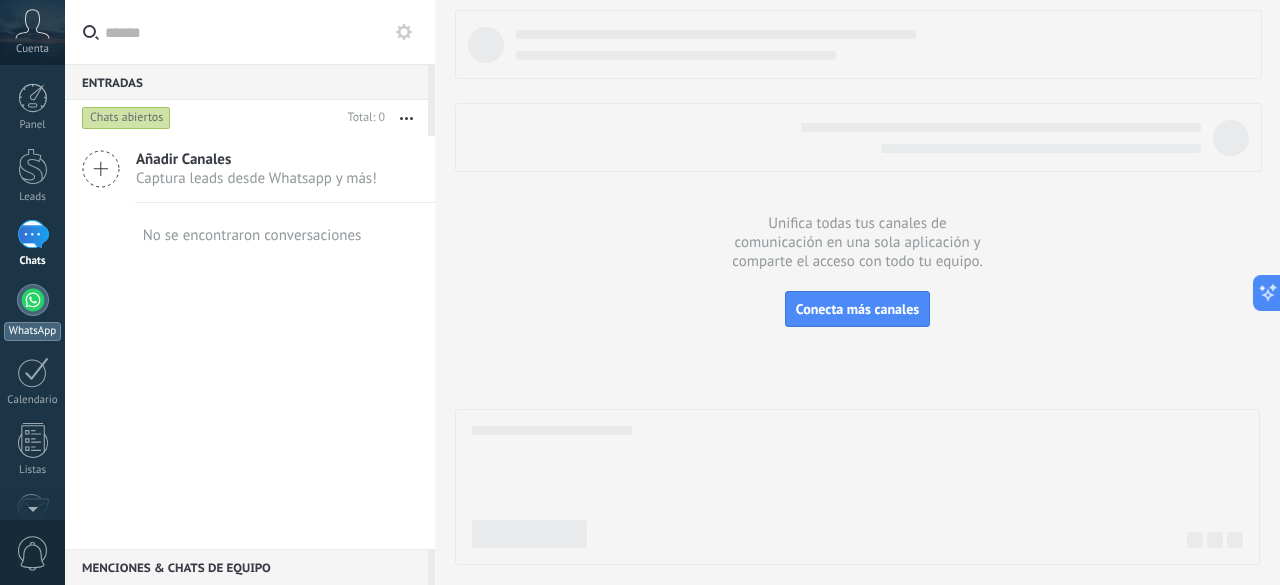 click at bounding box center [33, 300] 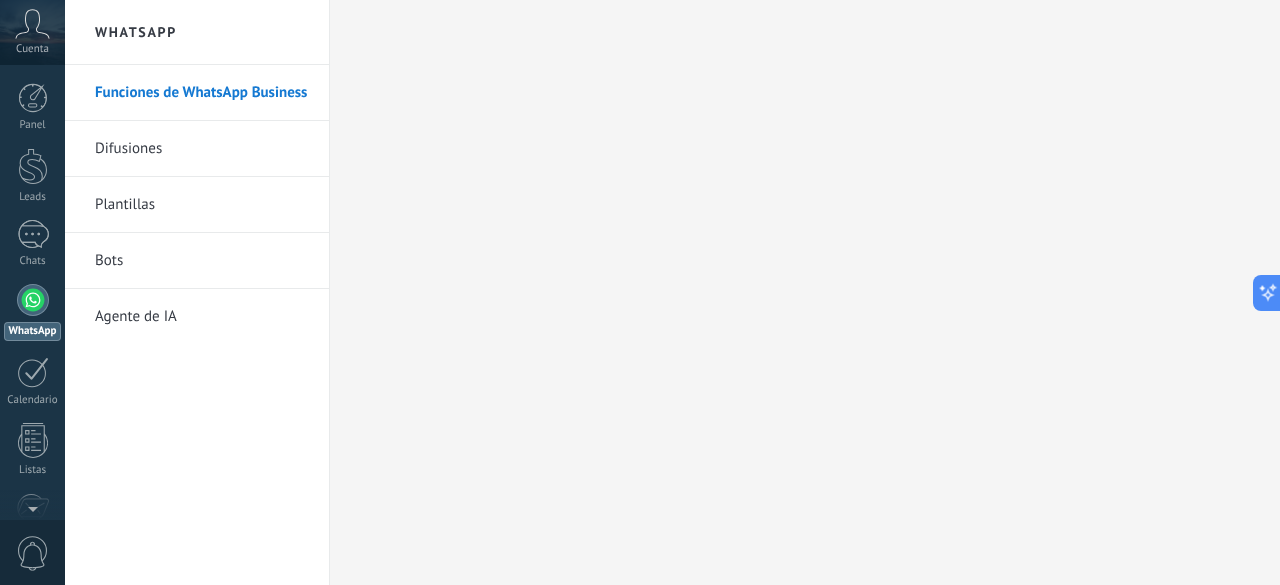 click on "Difusiones" at bounding box center [202, 149] 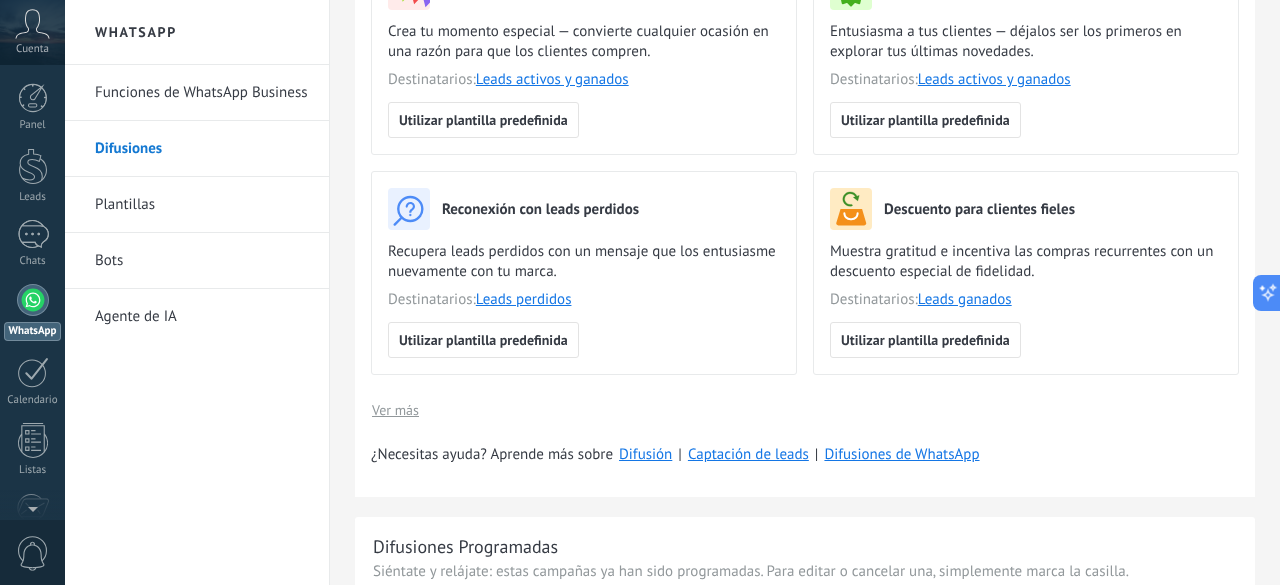scroll, scrollTop: 300, scrollLeft: 0, axis: vertical 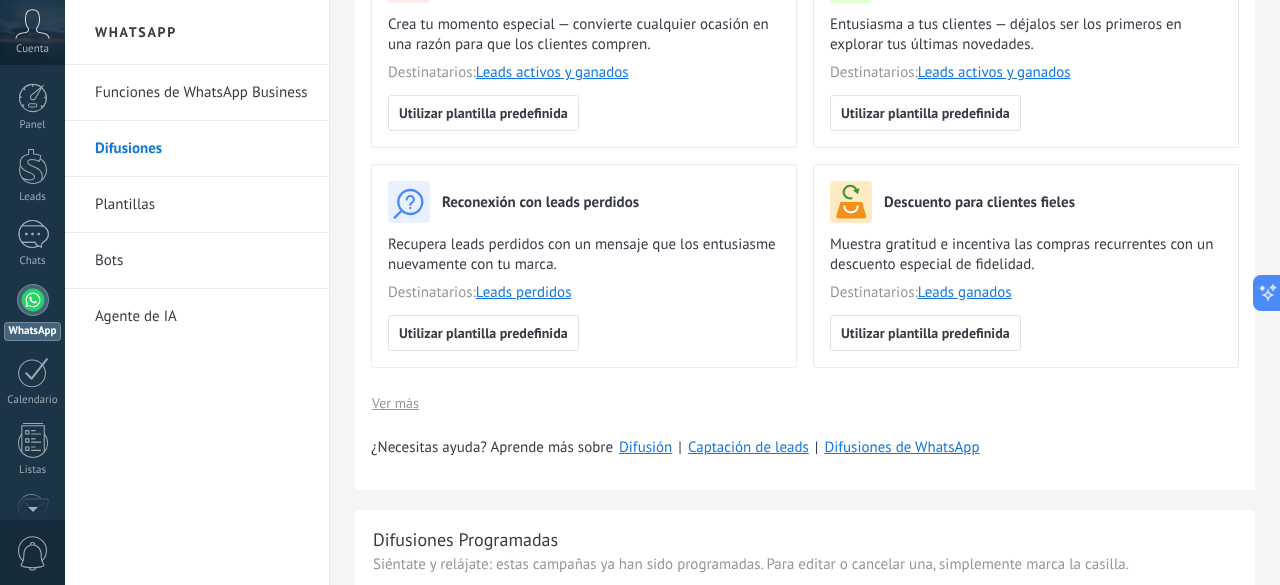 click on "Plantillas" at bounding box center [202, 205] 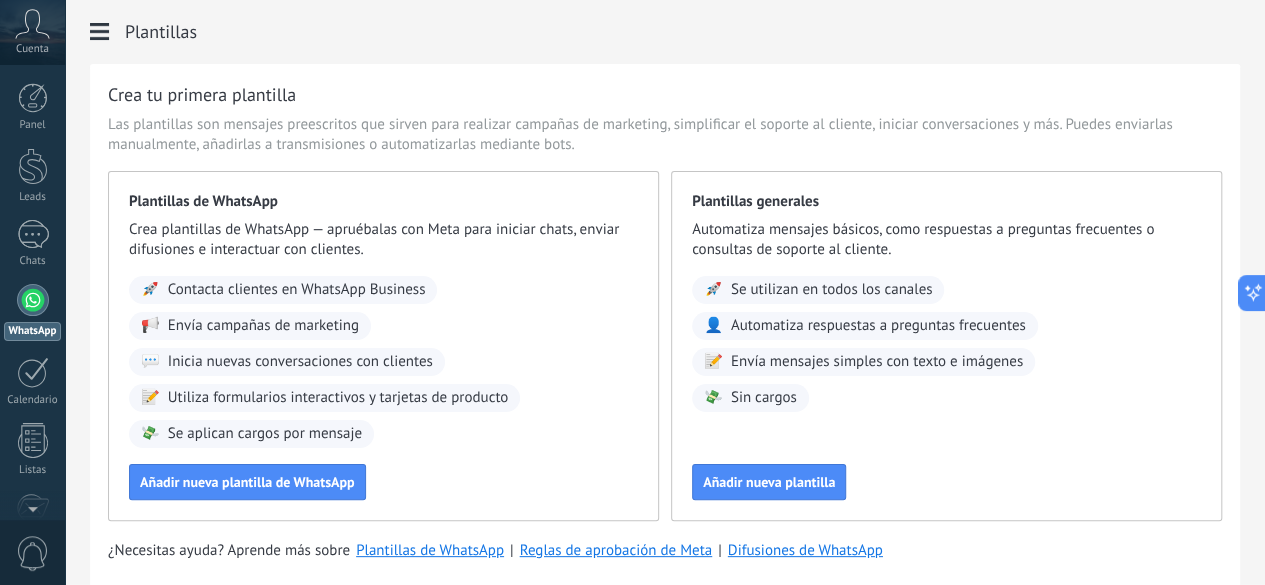 click on "Bots" at bounding box center (-116, 261) 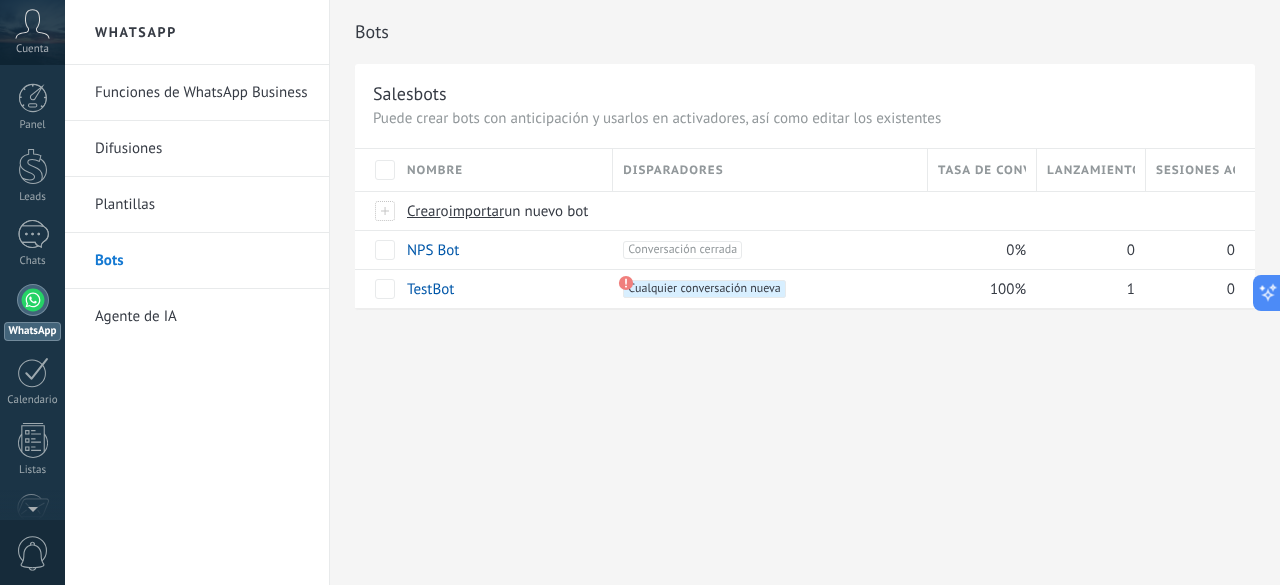 click on "Agente de IA" at bounding box center [202, 317] 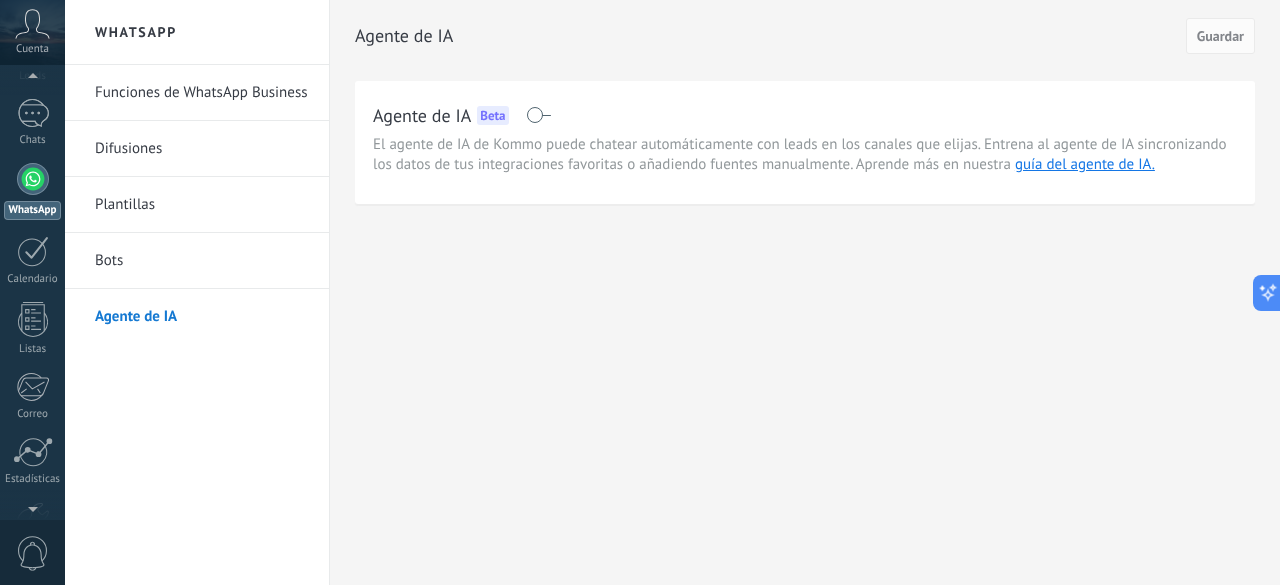 scroll, scrollTop: 0, scrollLeft: 0, axis: both 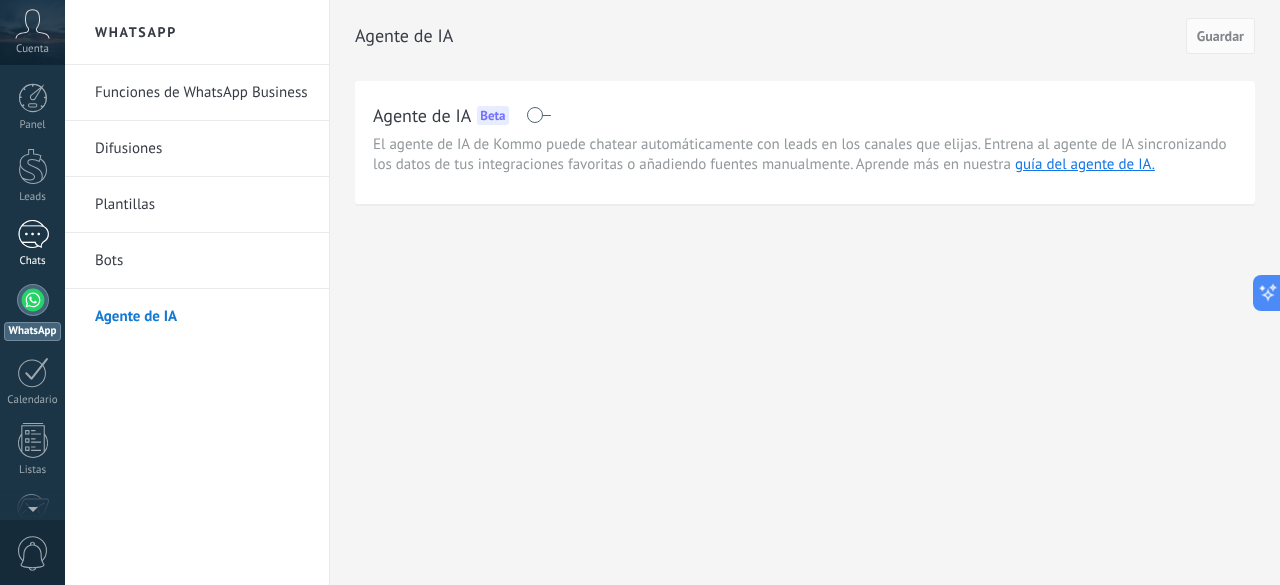 click on "1" at bounding box center (33, 234) 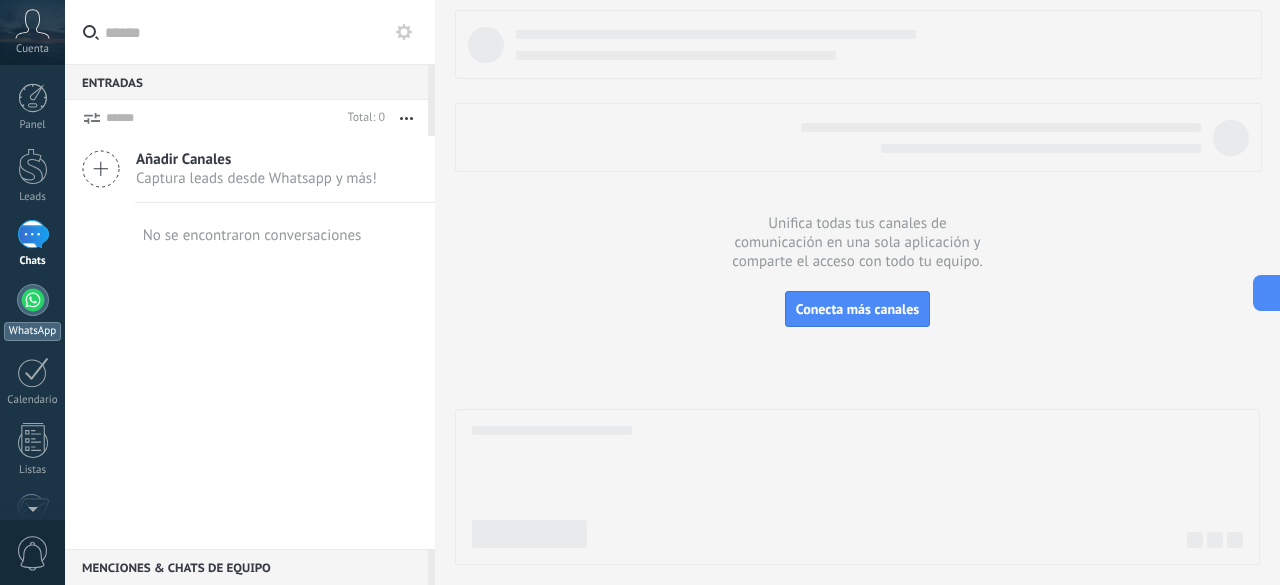click at bounding box center [33, 300] 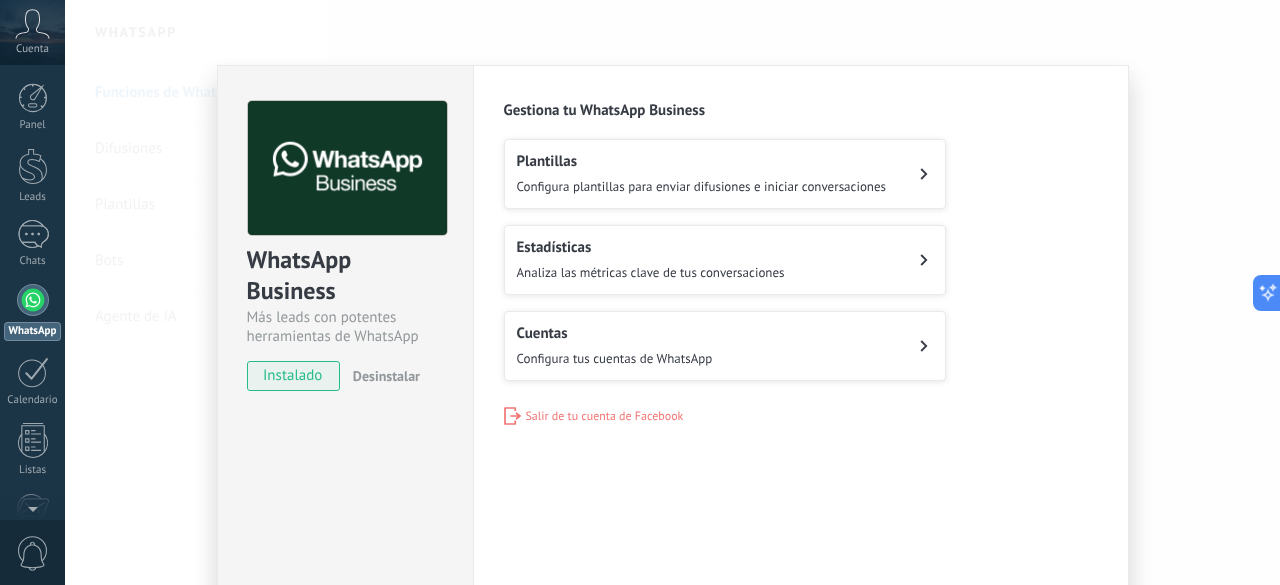 click on "Cuentas" at bounding box center (615, 333) 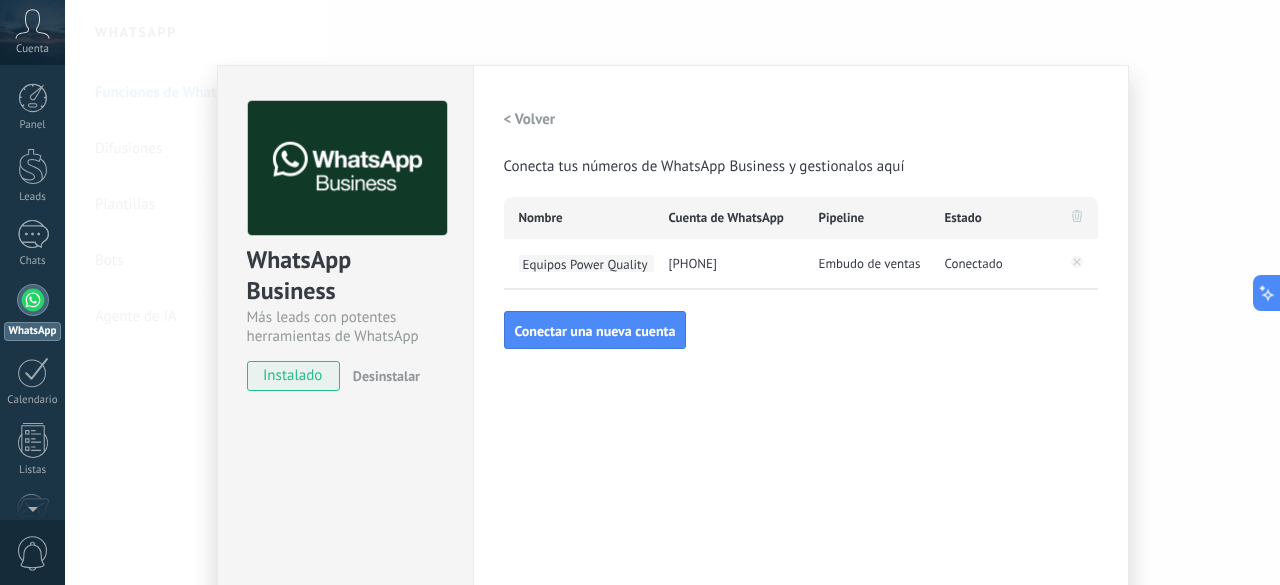 click on "Equipos Power Quality" at bounding box center [586, 263] 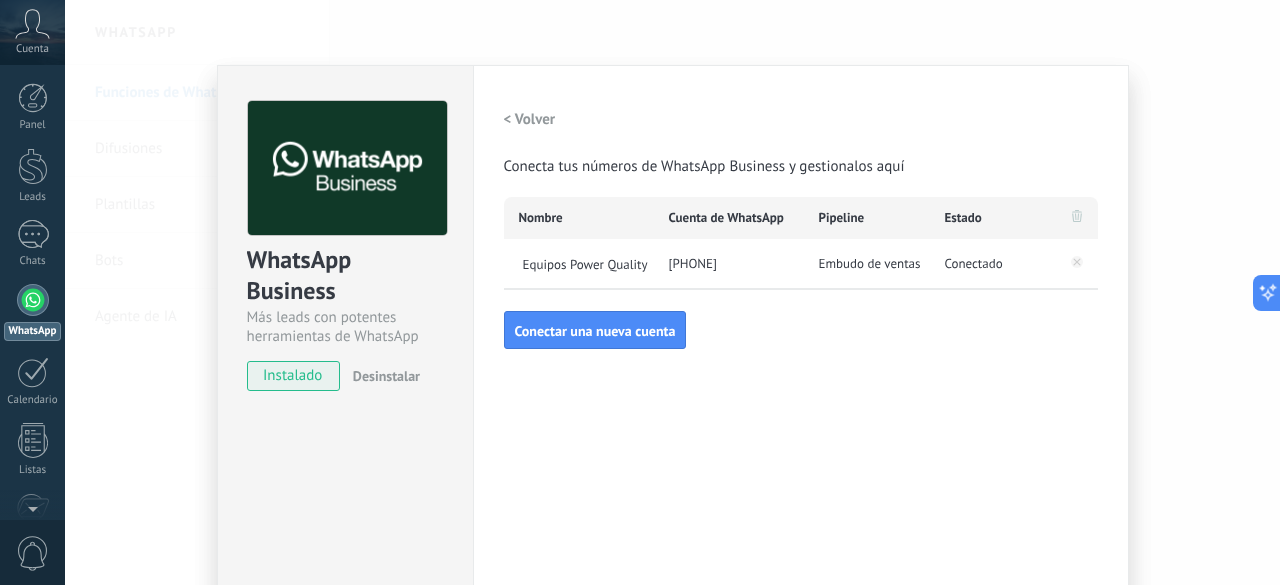 click on "Conecta tus números de WhatsApp Business y gestionalos aquí Nombre Cuenta de WhatsApp Pipeline Estado Equipos Power Quality [PHONE] Embudo de ventas Conectado Conectar una nueva cuenta" at bounding box center (801, 225) 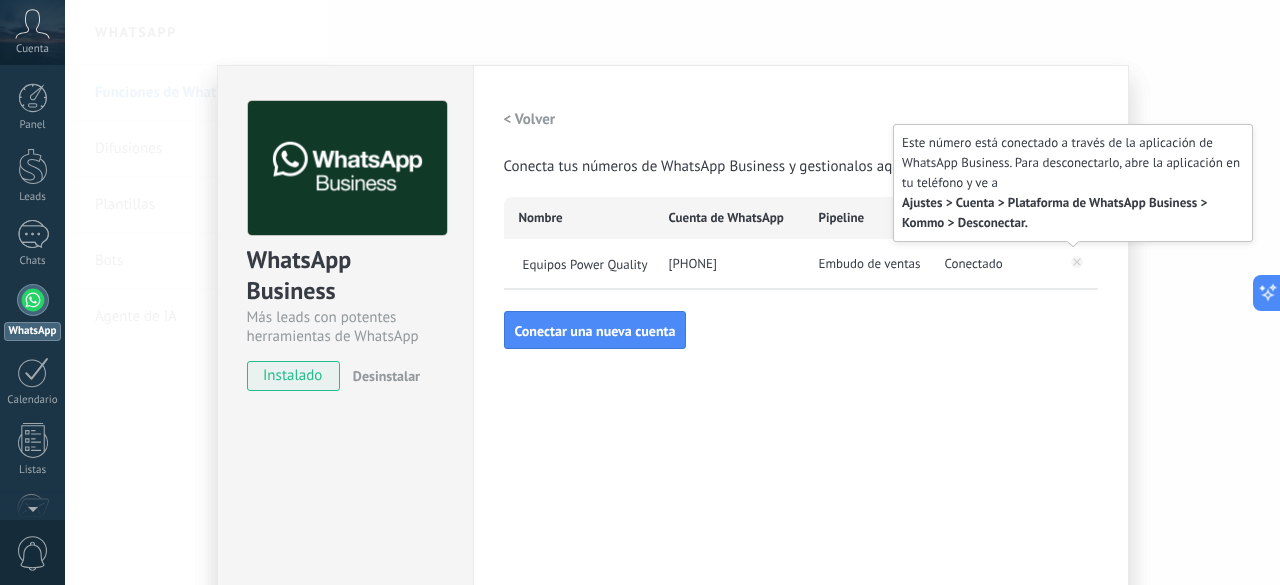 click 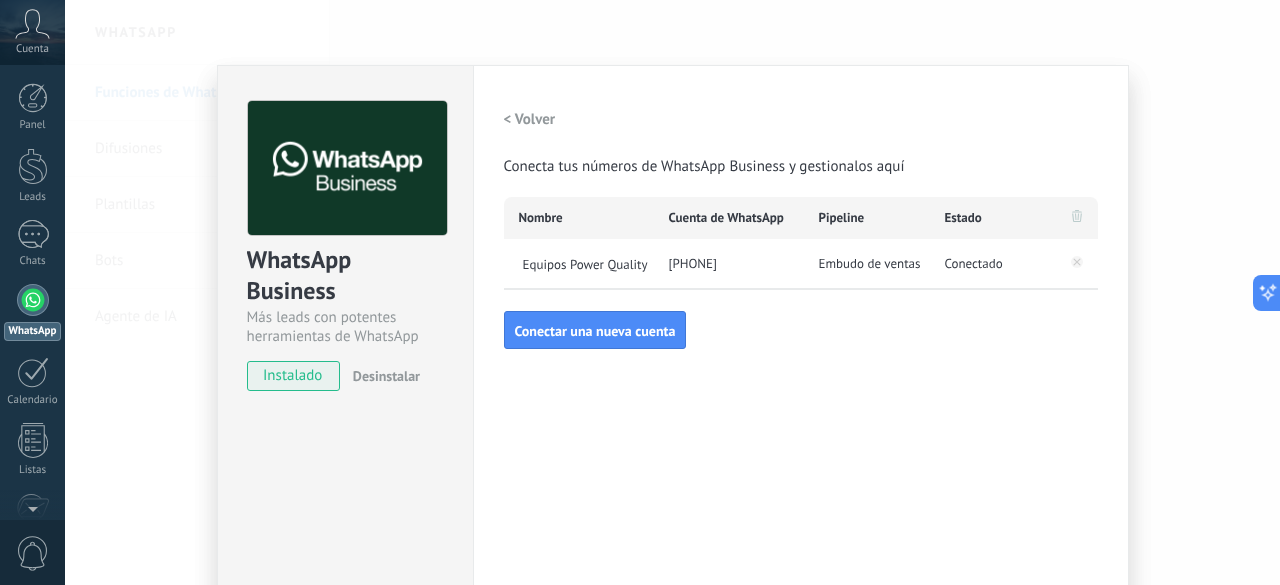 click 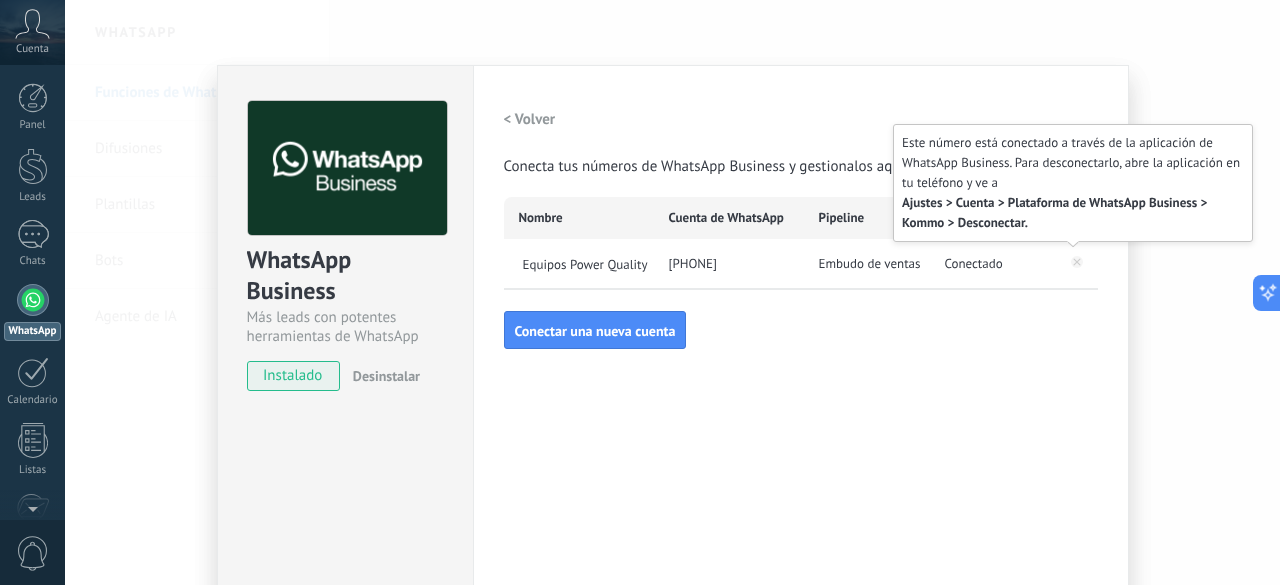 click 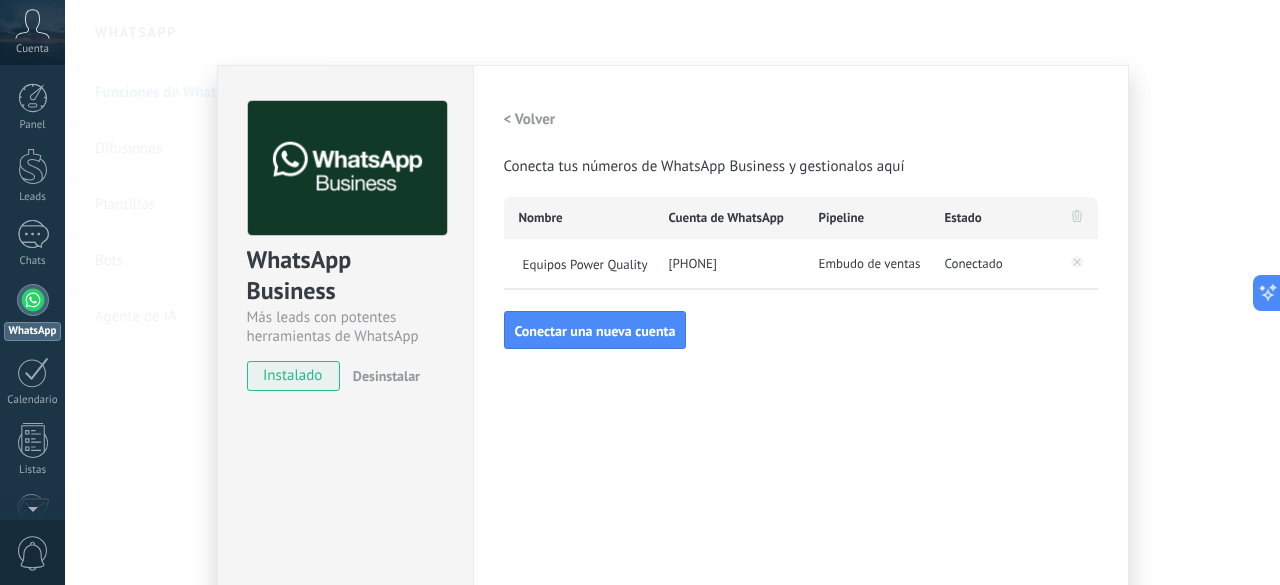 click at bounding box center (1077, 264) 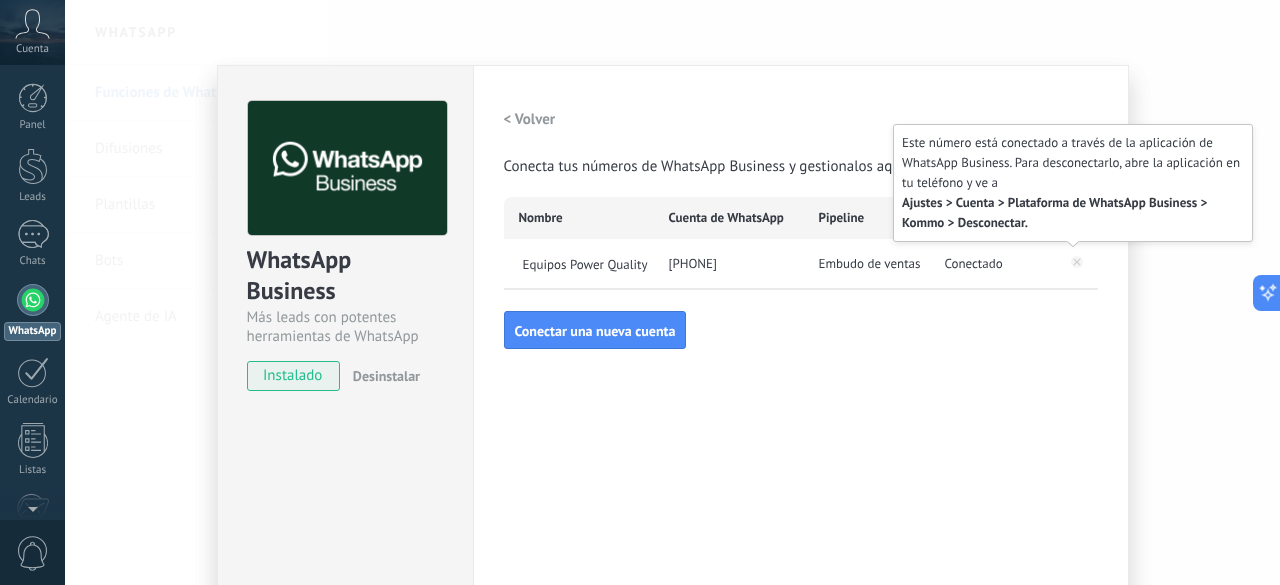 click 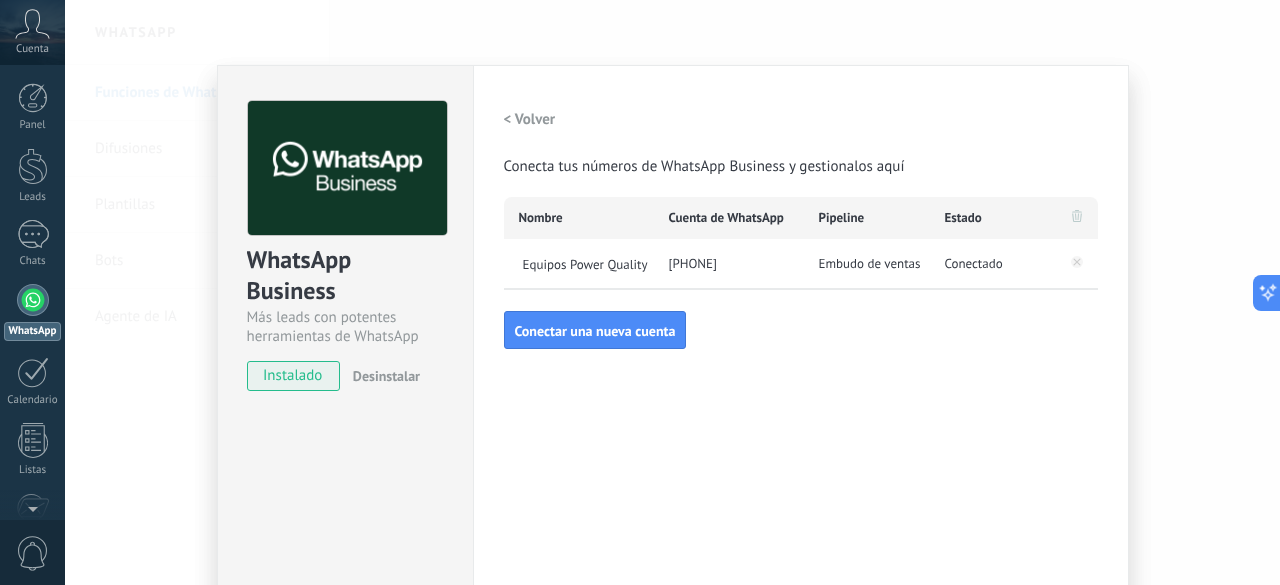 click on "Desinstalar" at bounding box center [386, 376] 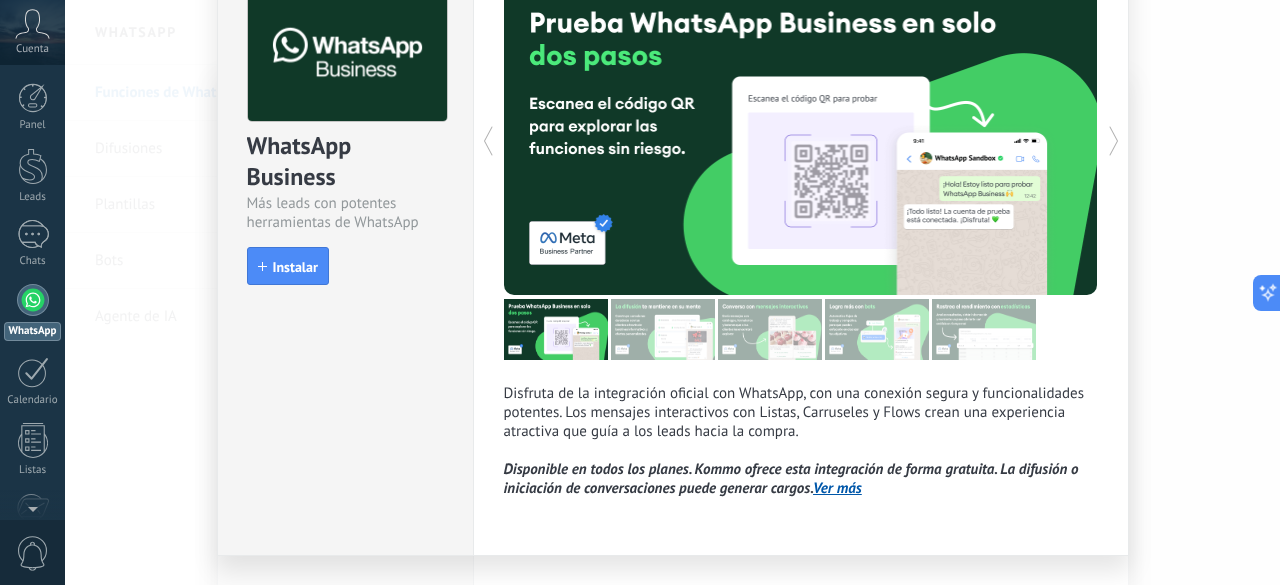 scroll, scrollTop: 0, scrollLeft: 0, axis: both 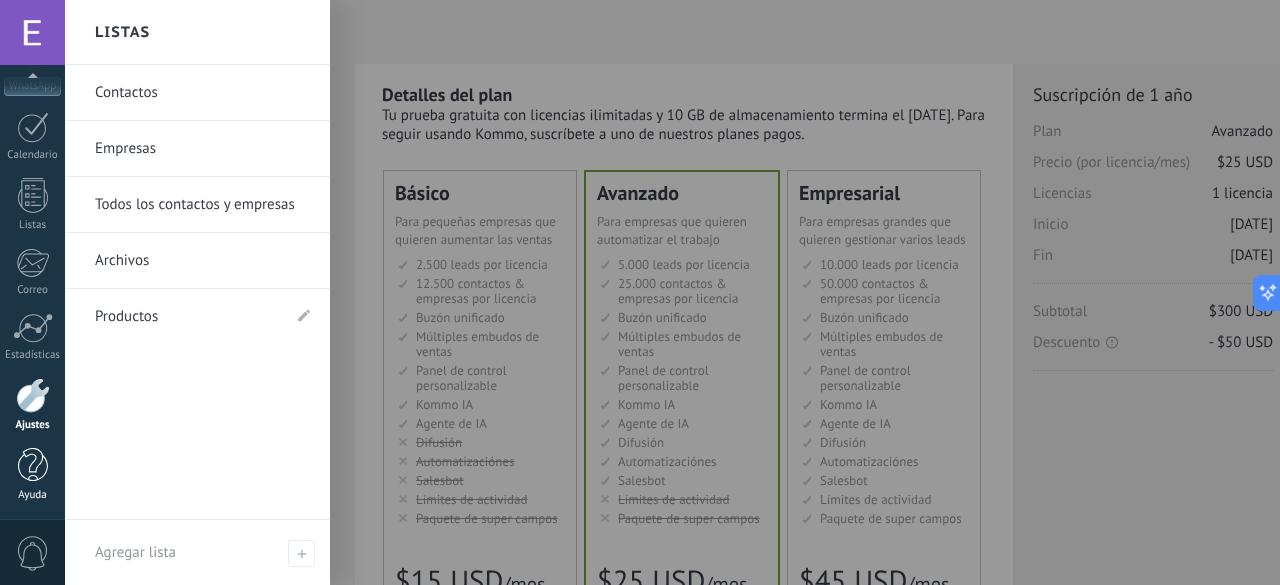 click at bounding box center (33, 465) 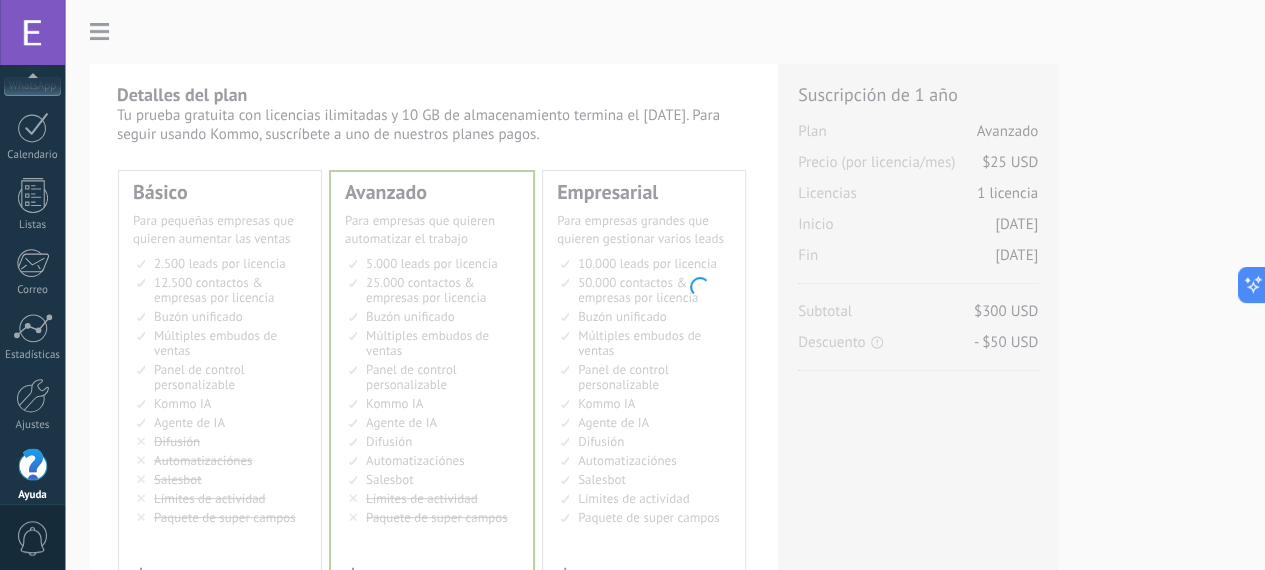 scroll, scrollTop: 260, scrollLeft: 0, axis: vertical 